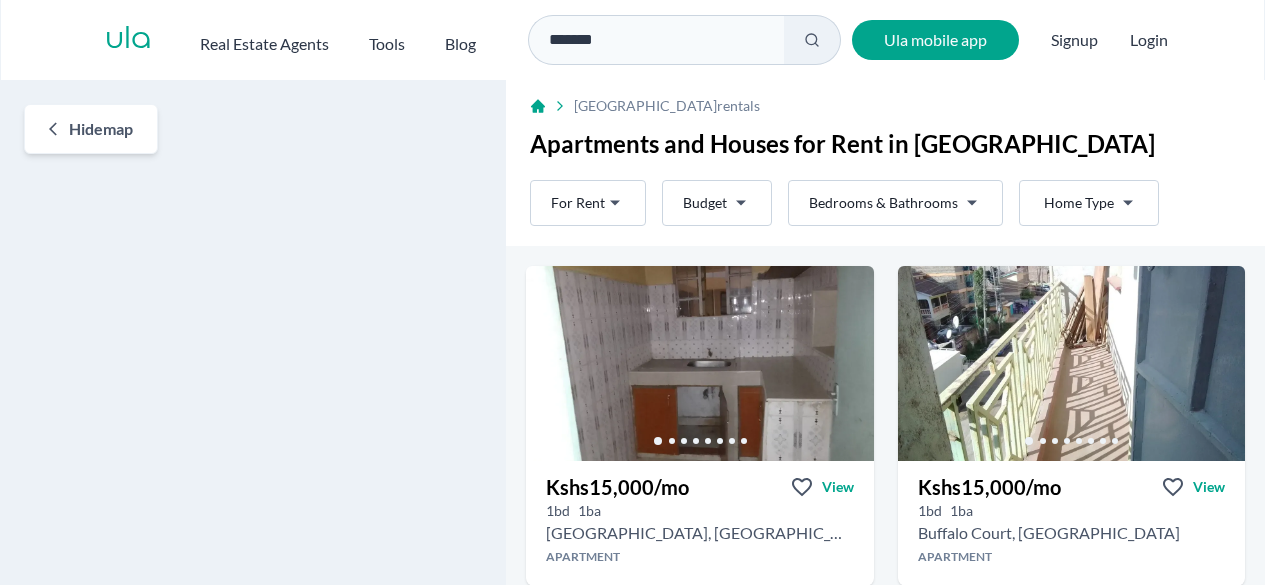scroll, scrollTop: 0, scrollLeft: 0, axis: both 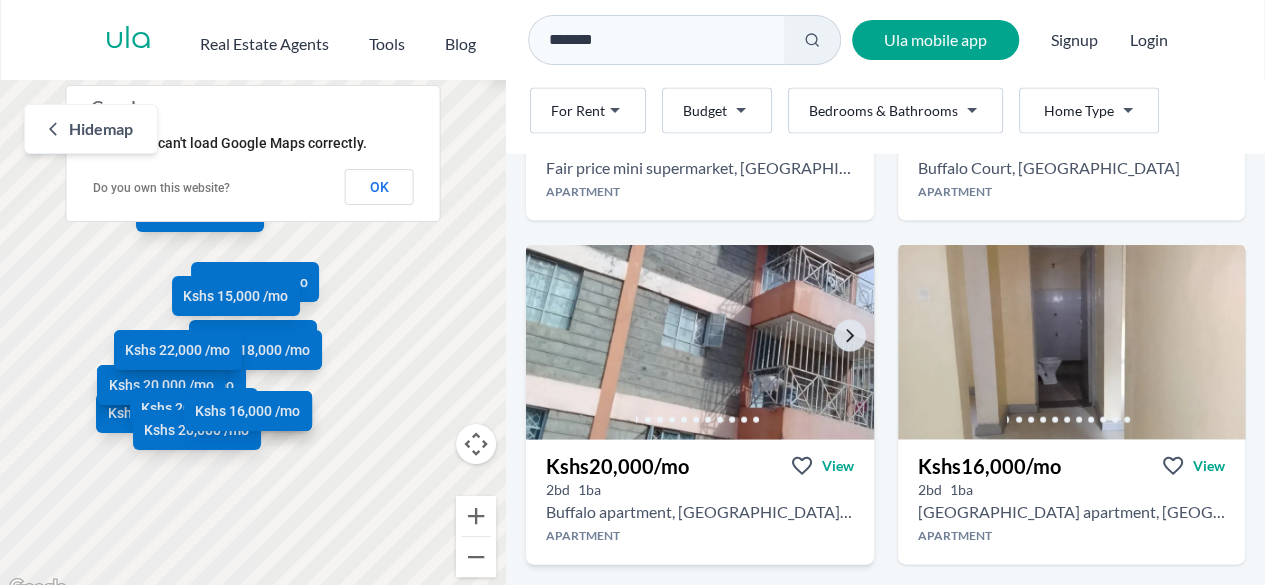 click at bounding box center (699, 342) 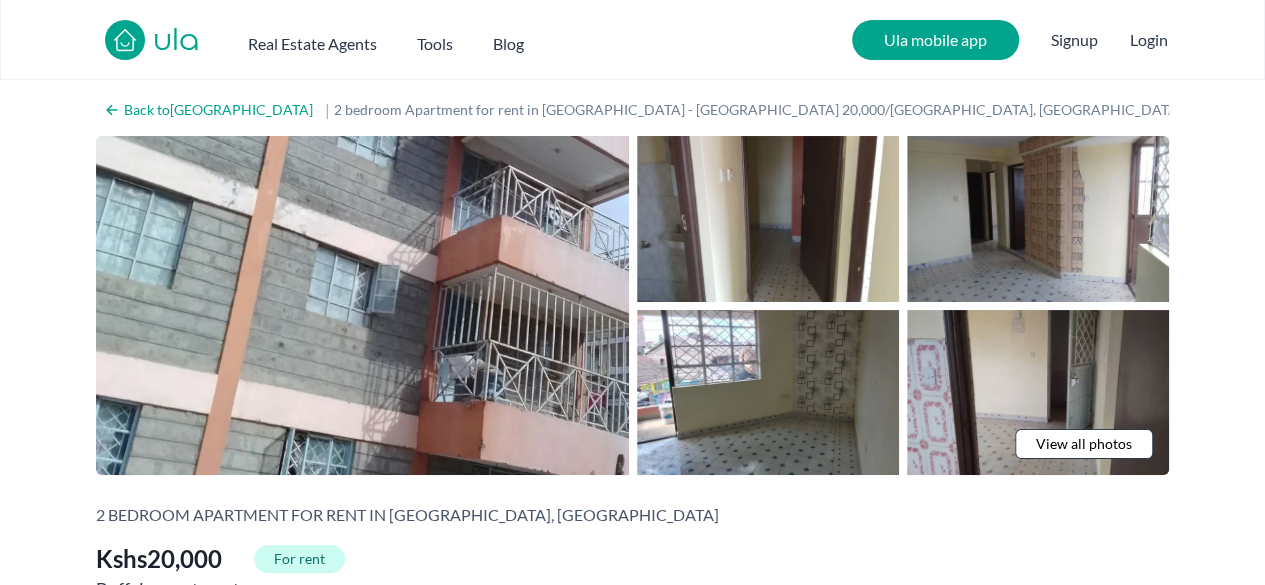 click on "View all photos" at bounding box center (1084, 444) 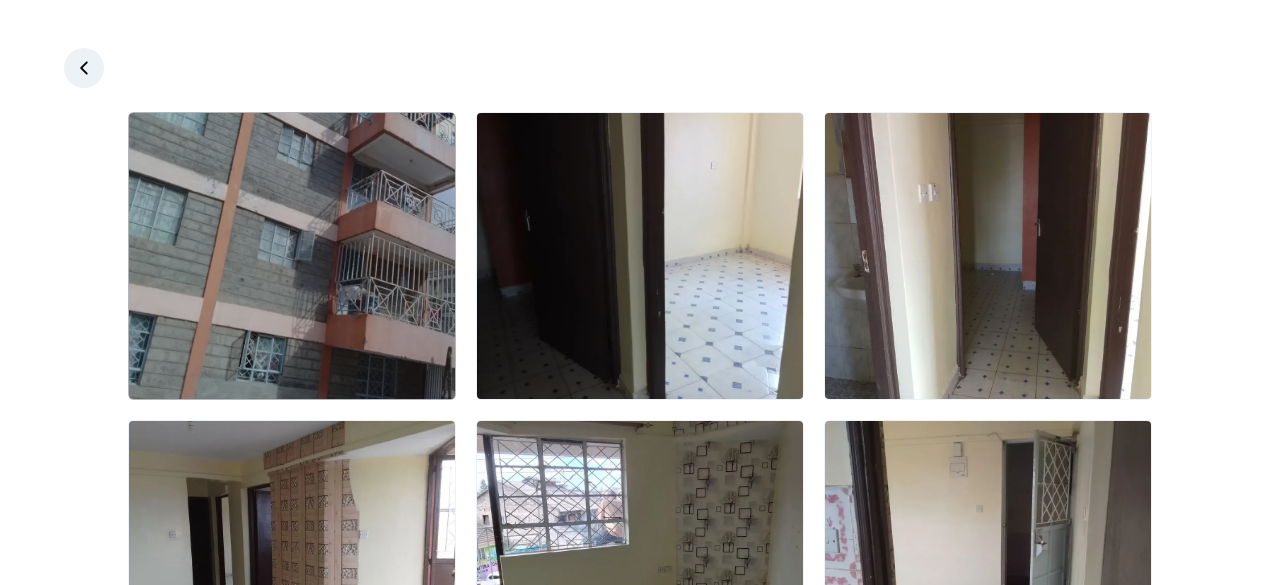 click at bounding box center [292, 256] 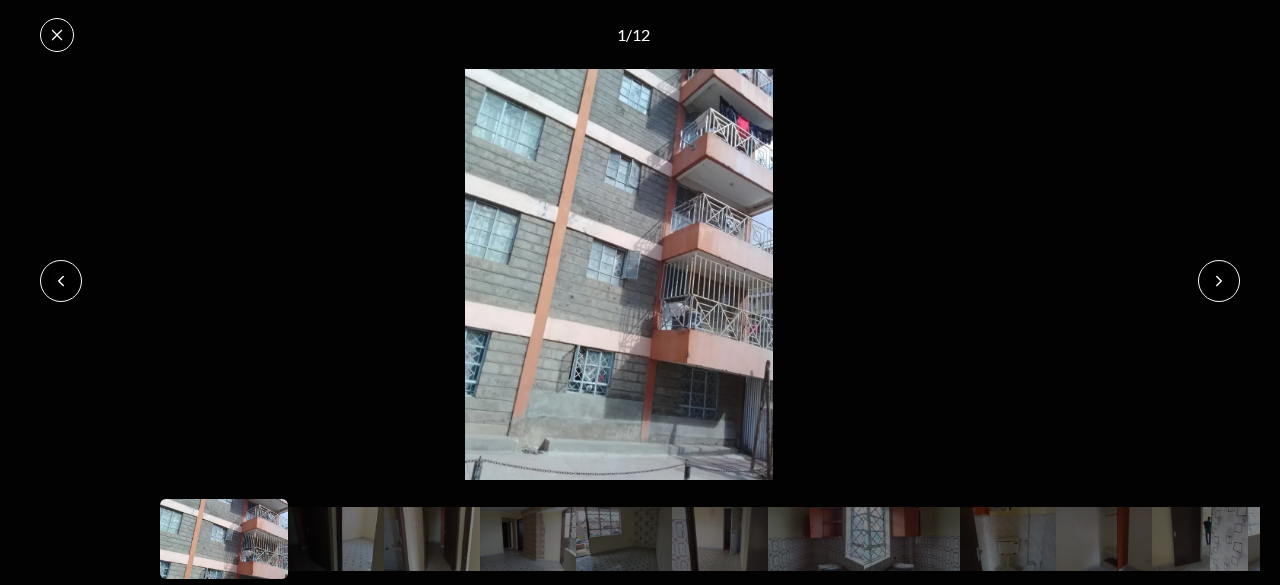click at bounding box center [1219, 281] 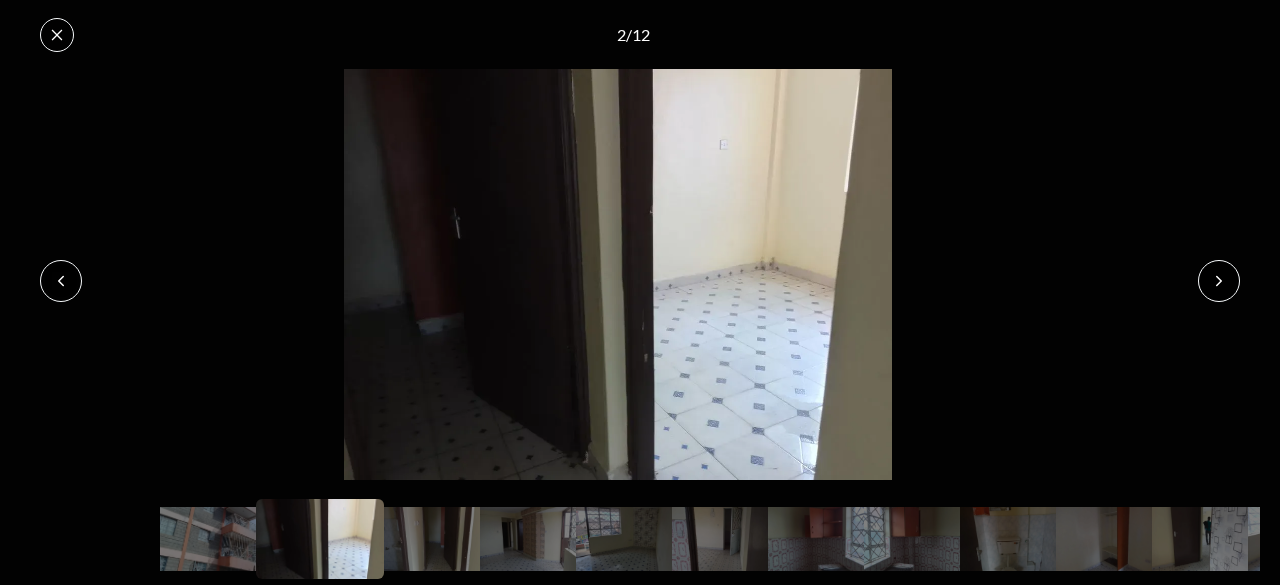 click at bounding box center (1219, 281) 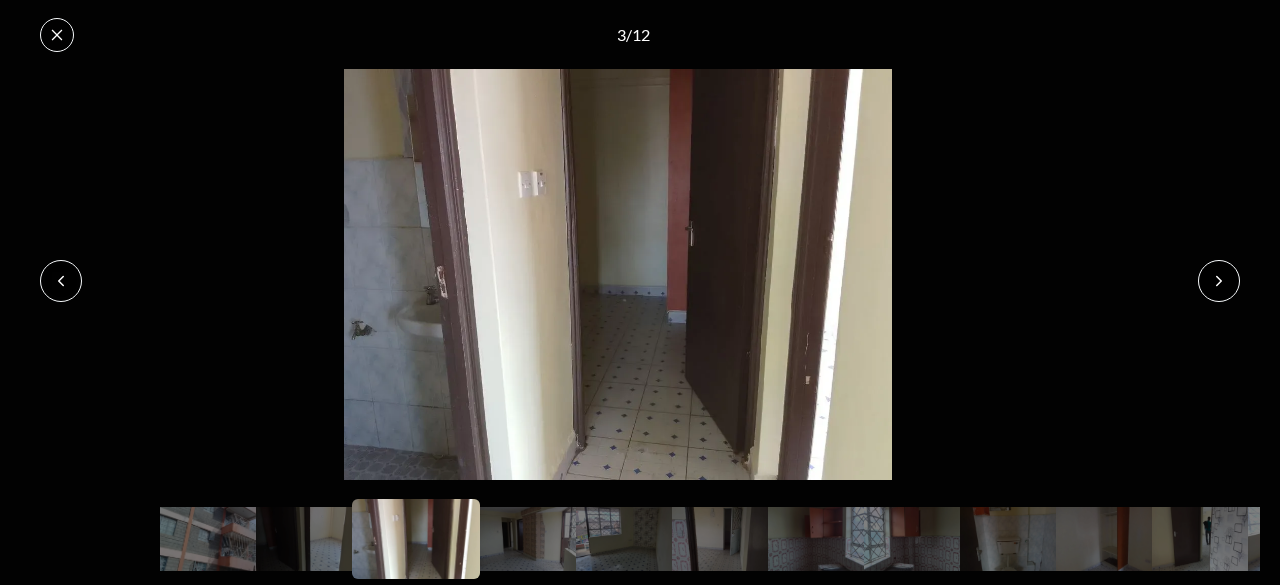 click at bounding box center [1219, 281] 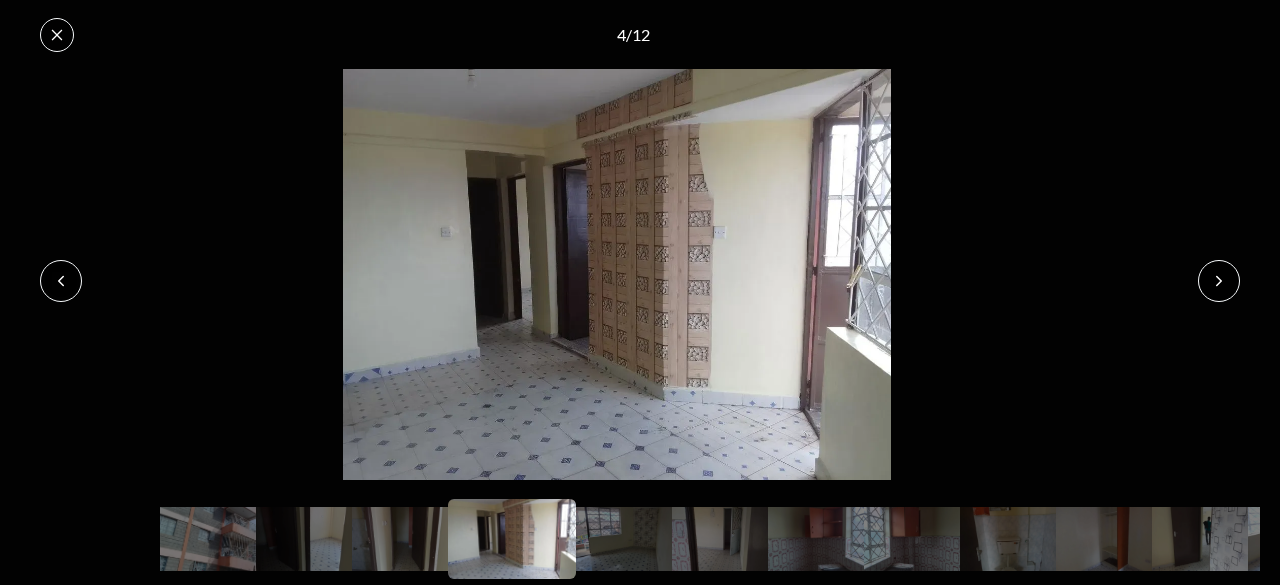 click at bounding box center (1219, 281) 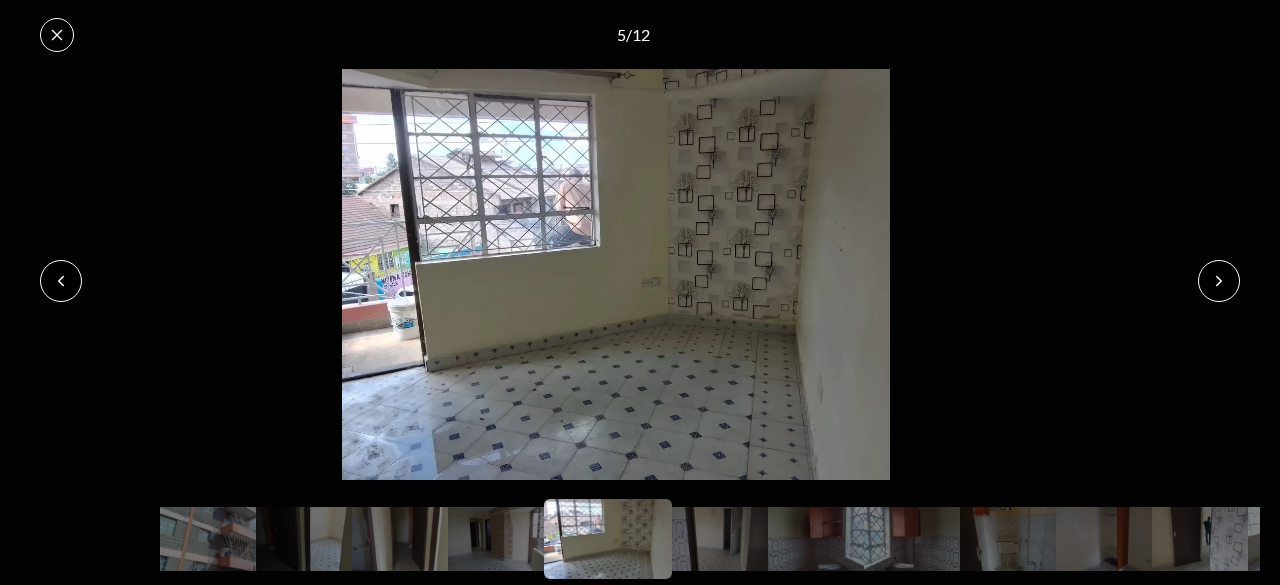 click at bounding box center (1219, 281) 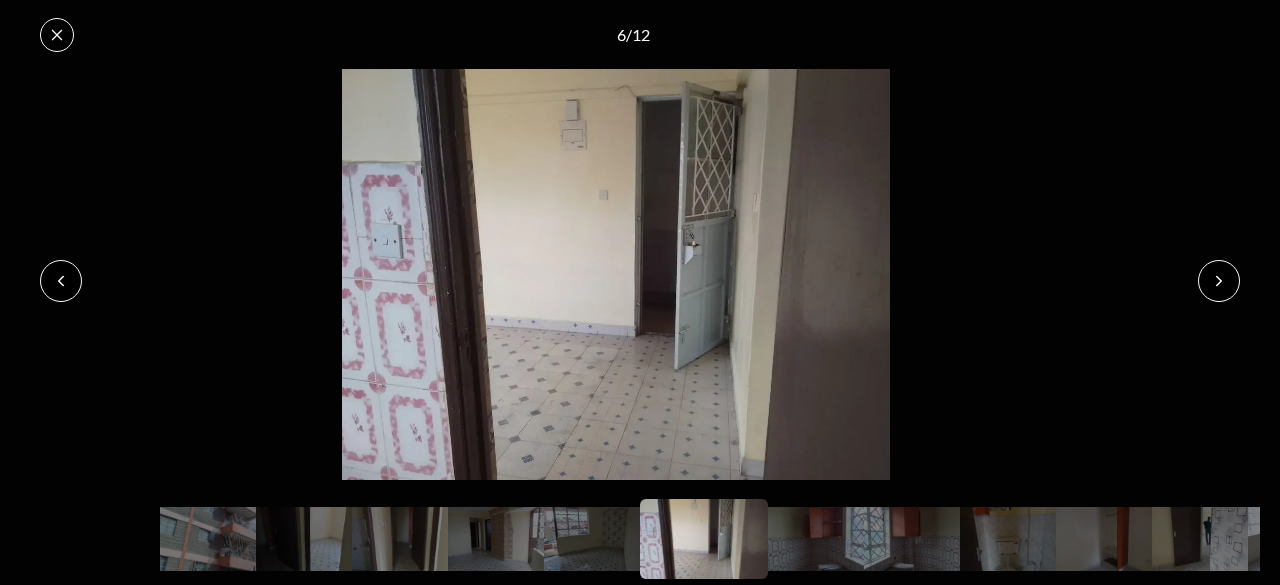 click at bounding box center (1219, 281) 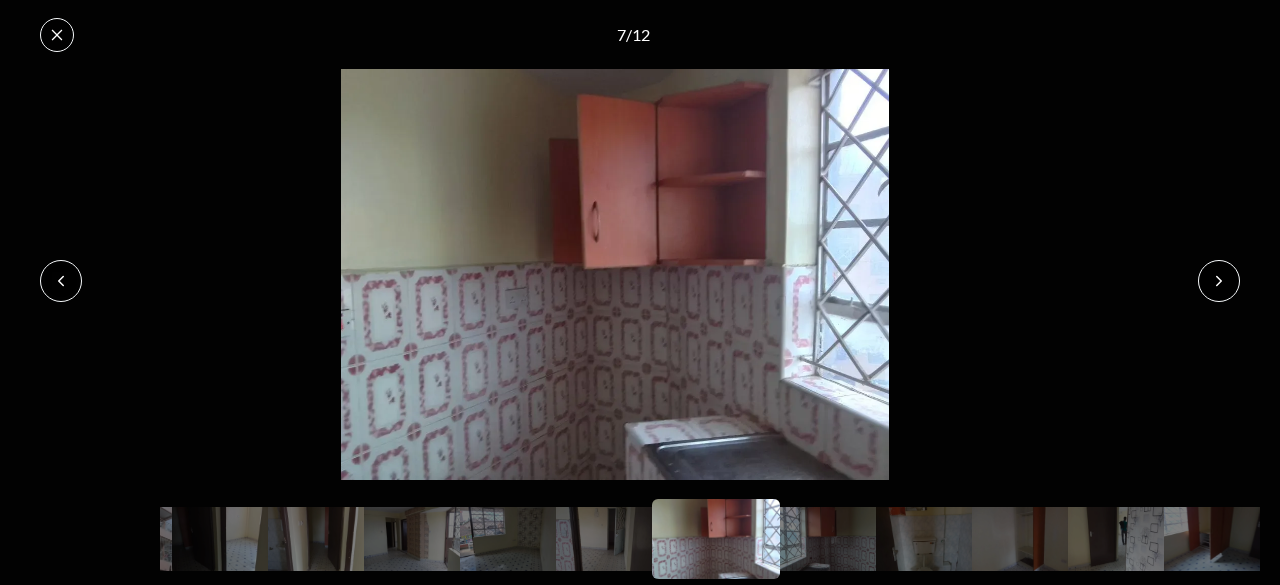 click at bounding box center (1219, 281) 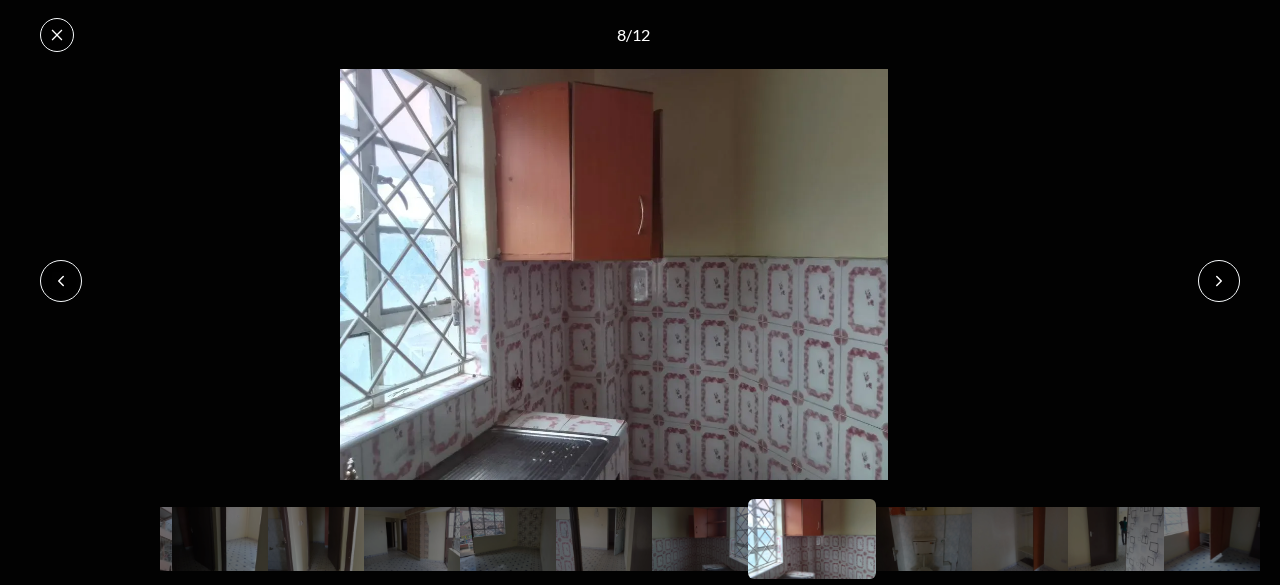 click at bounding box center [1219, 281] 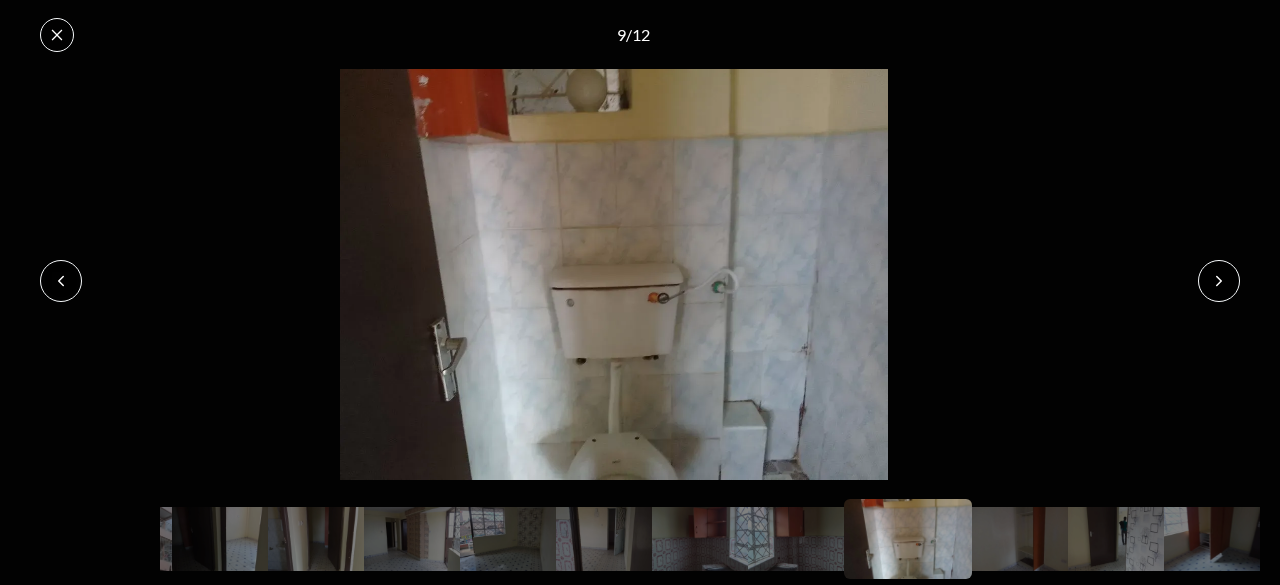 click at bounding box center (1219, 281) 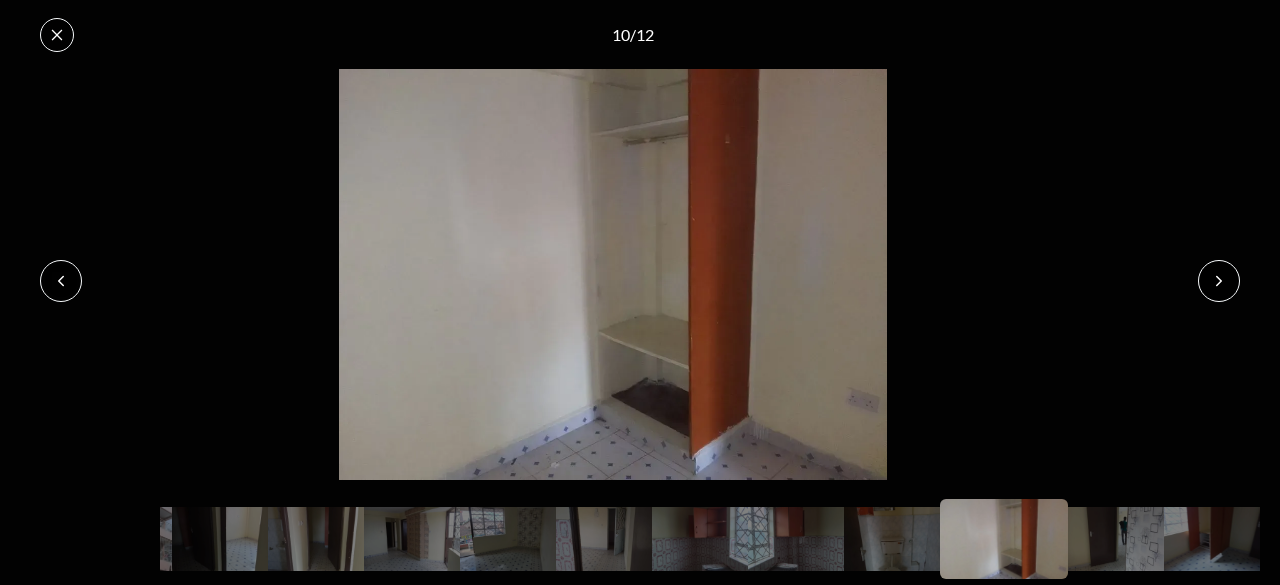 click at bounding box center [1219, 281] 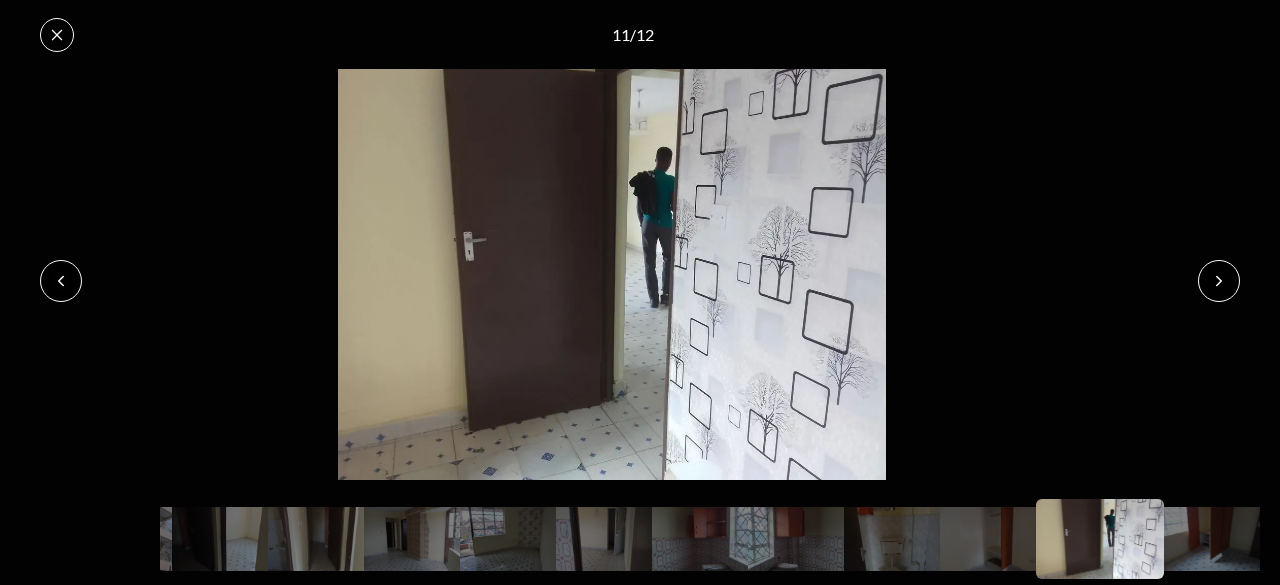click at bounding box center (1219, 281) 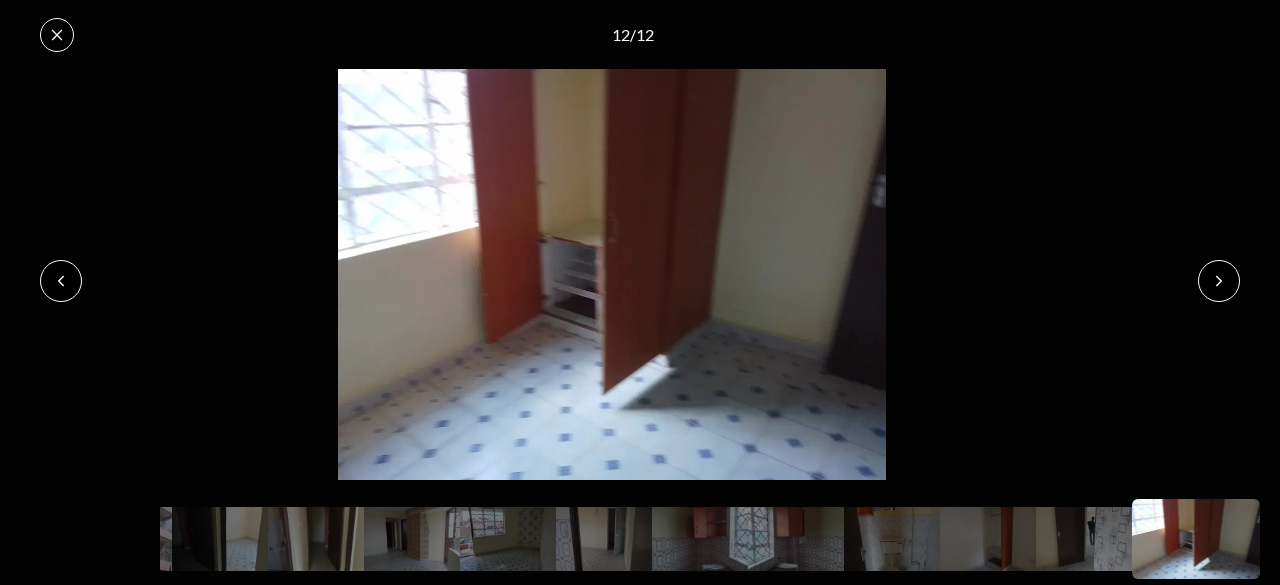 click at bounding box center (1219, 281) 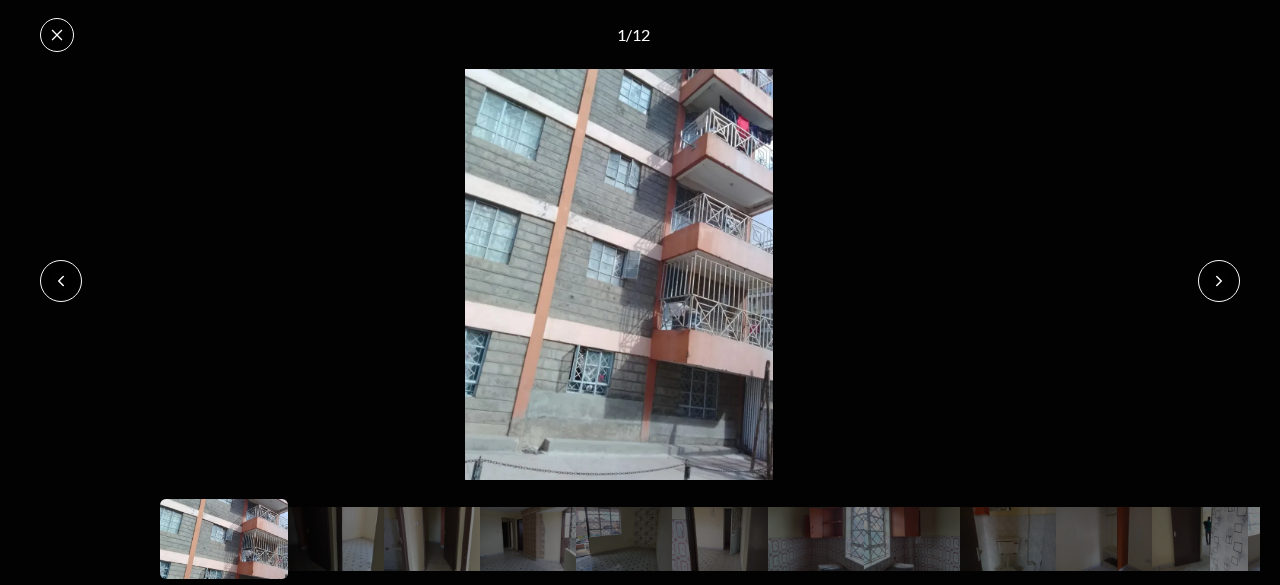 click 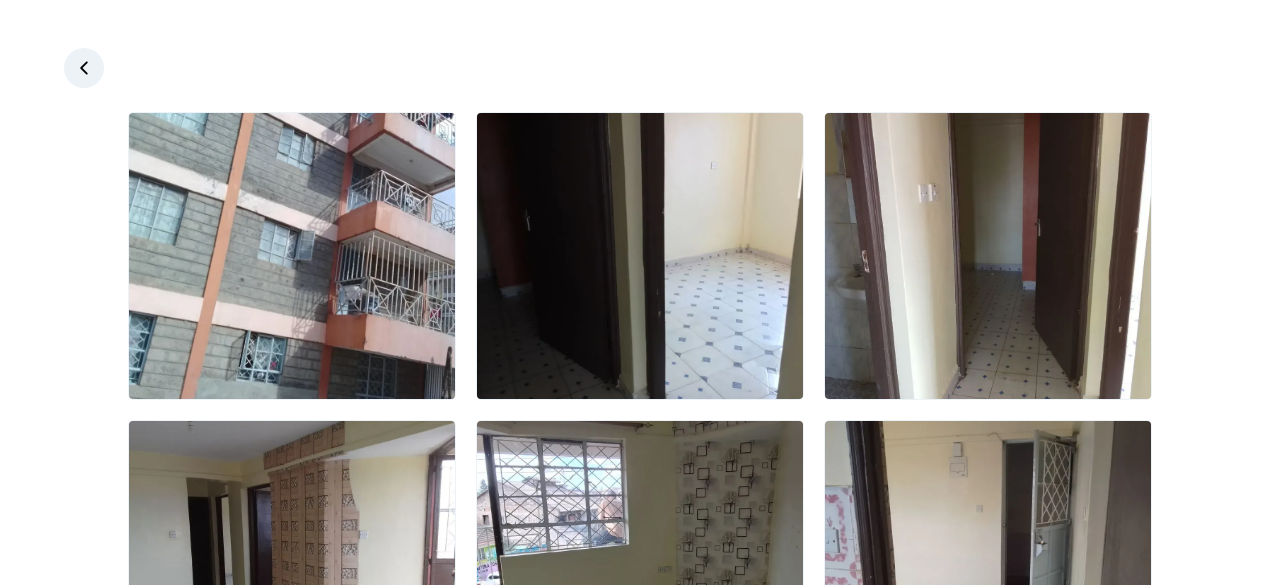 click 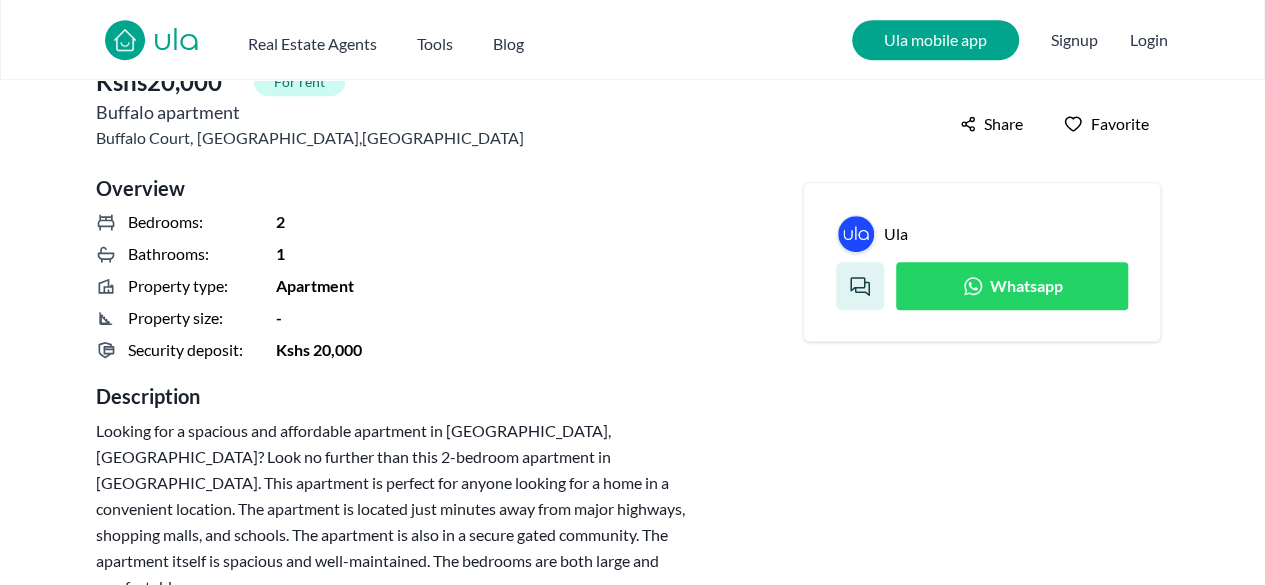 scroll, scrollTop: 478, scrollLeft: 0, axis: vertical 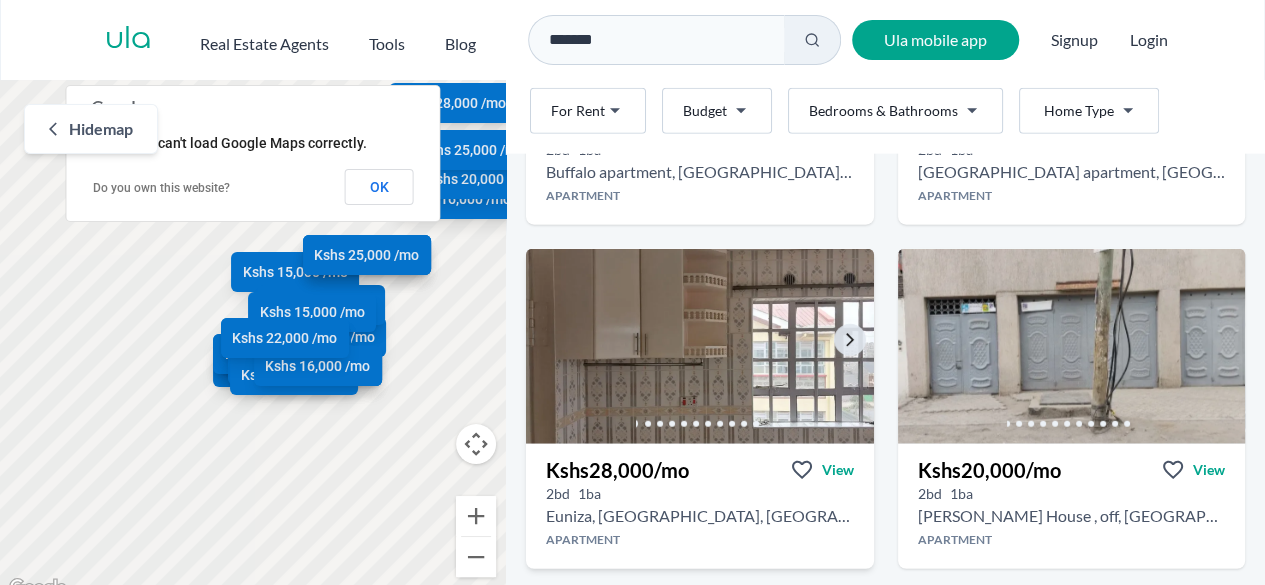 click at bounding box center [699, 346] 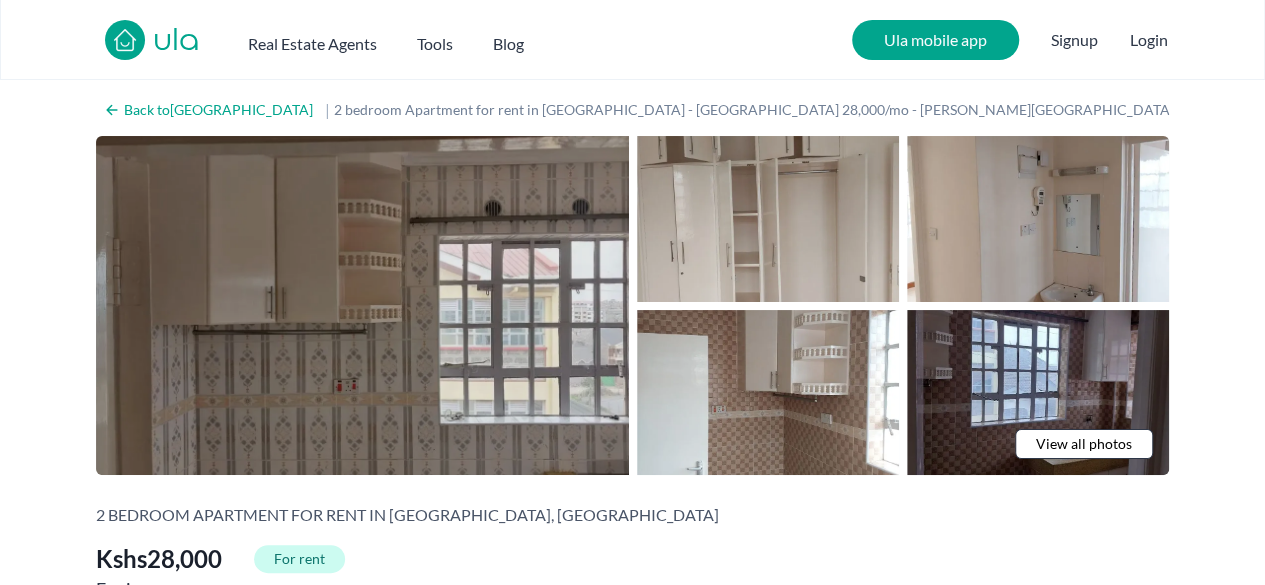click at bounding box center [362, 305] 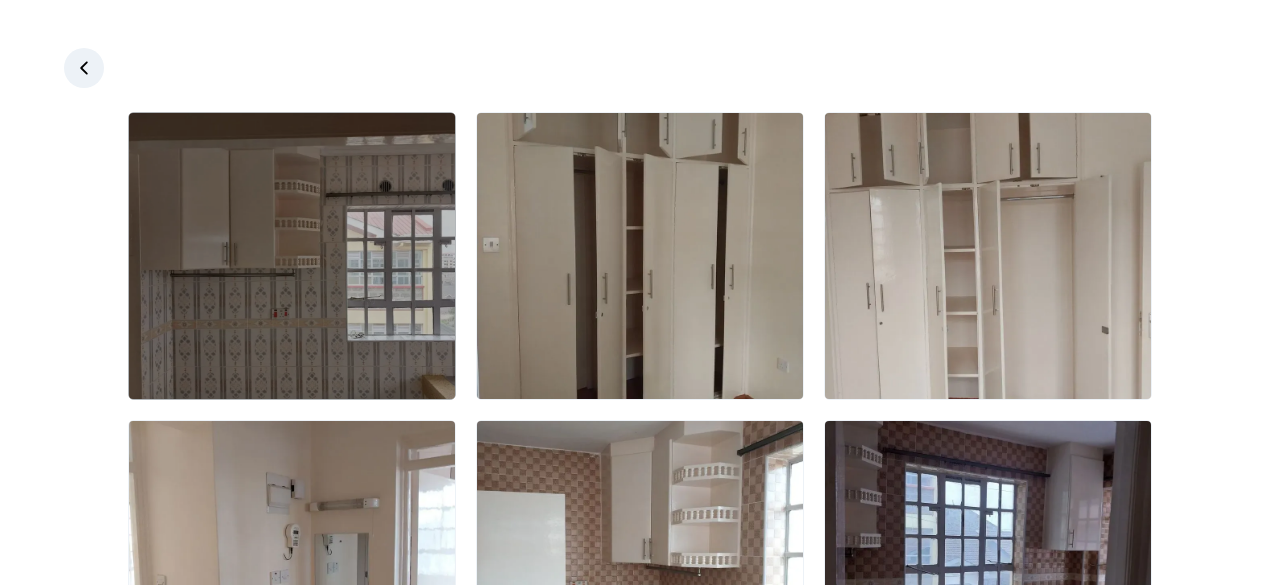 click at bounding box center [292, 256] 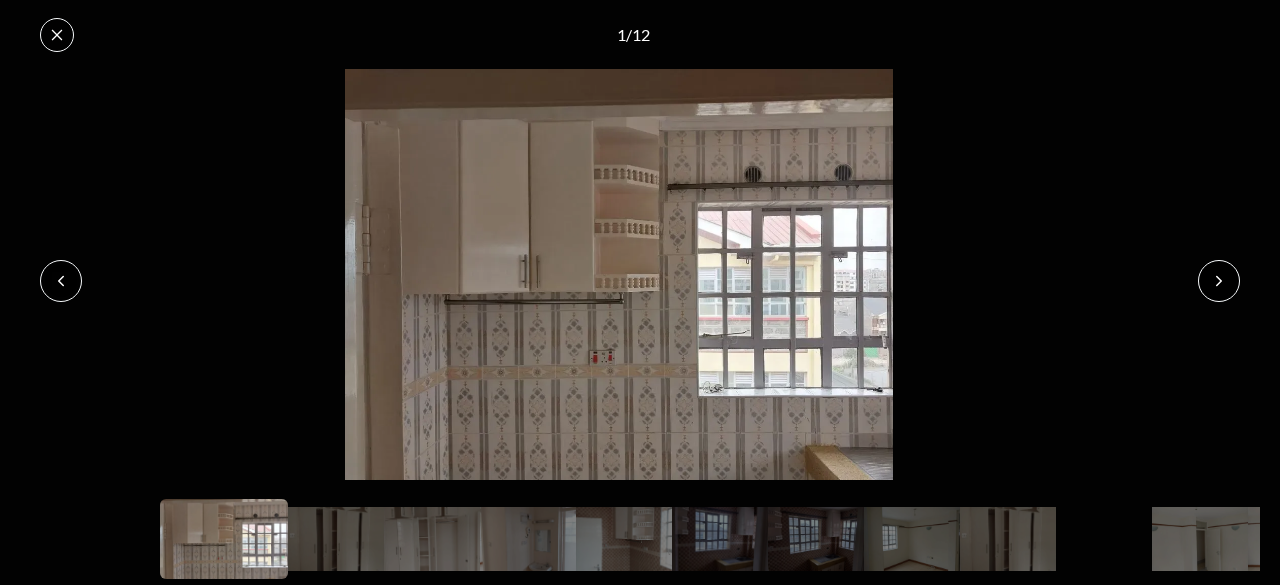 click at bounding box center [1219, 281] 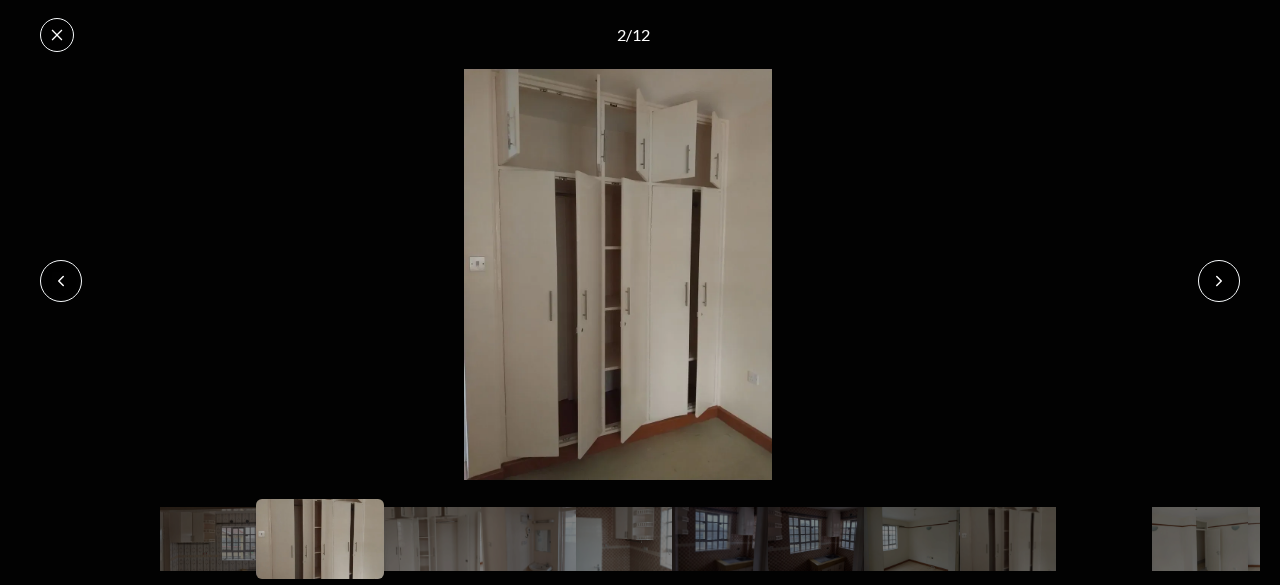 click at bounding box center [1219, 281] 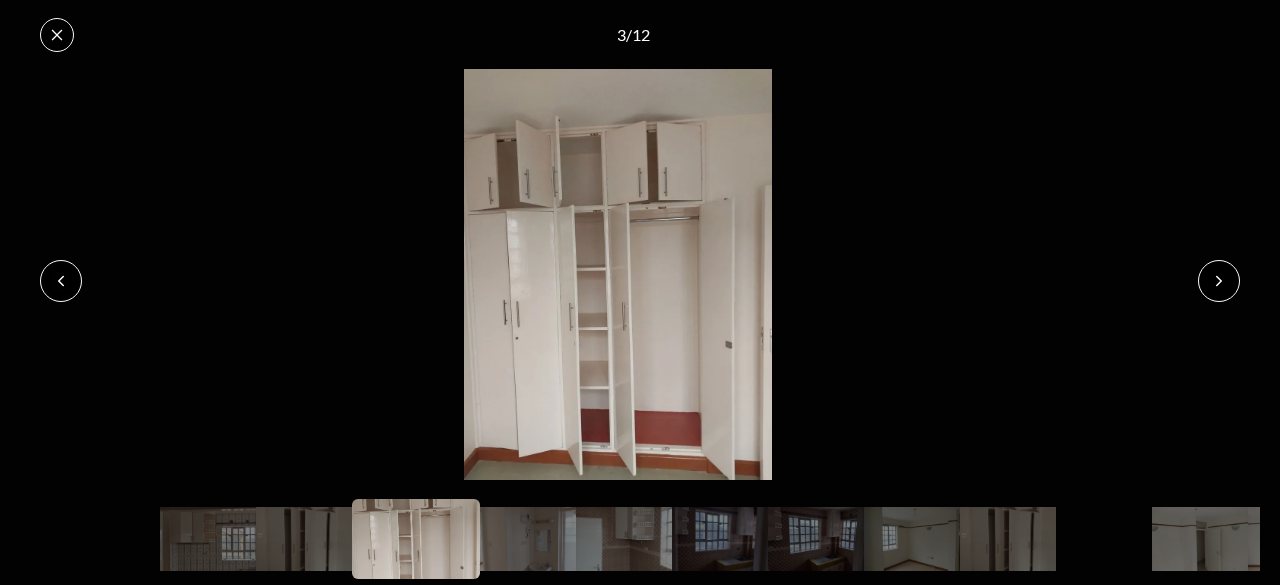 click at bounding box center (1219, 281) 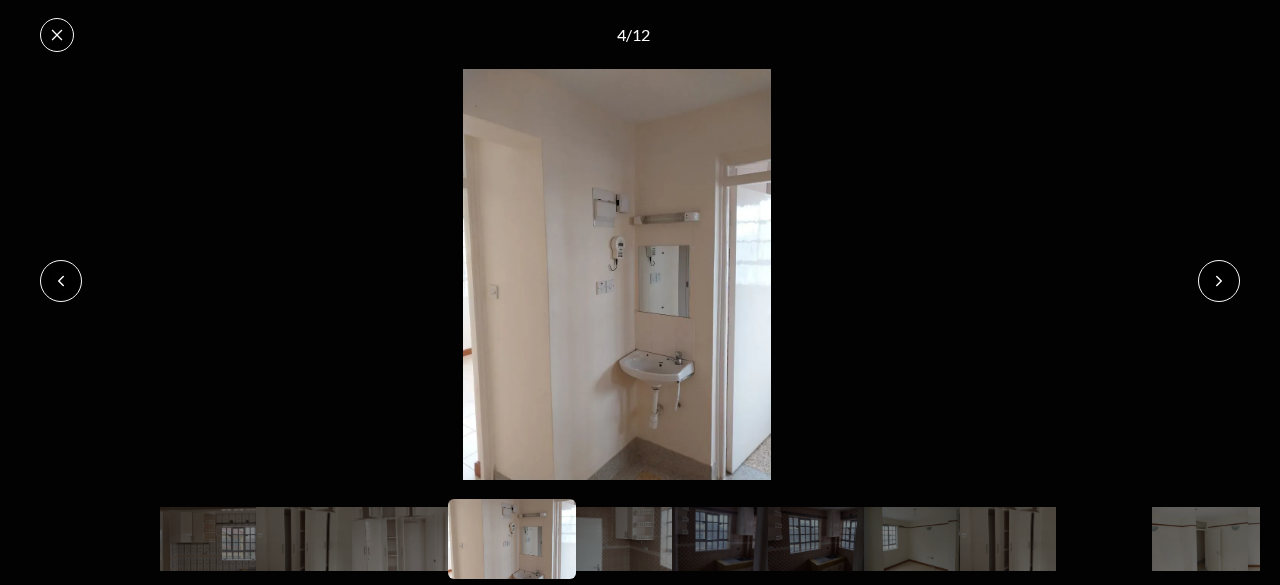click at bounding box center [1219, 281] 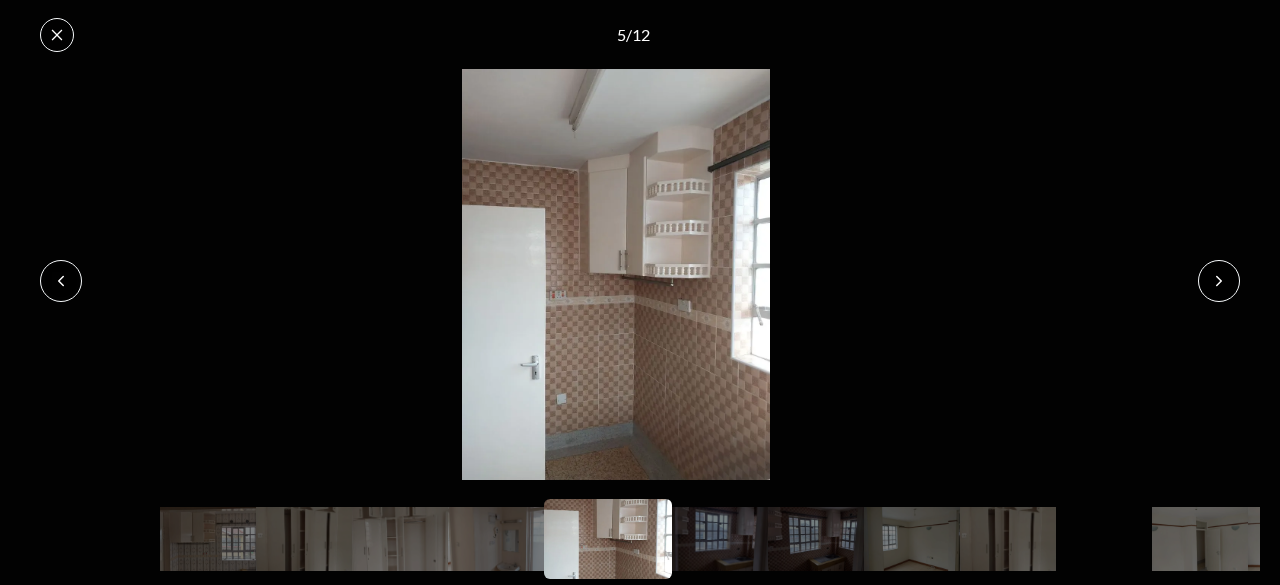 click at bounding box center [1219, 281] 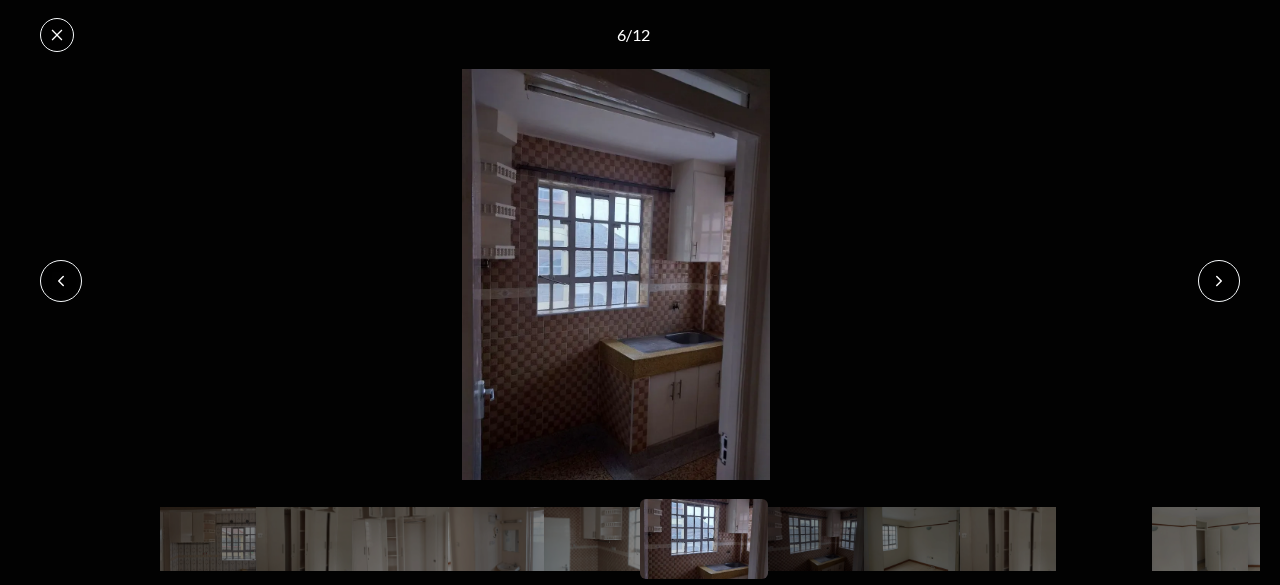 click at bounding box center (1219, 281) 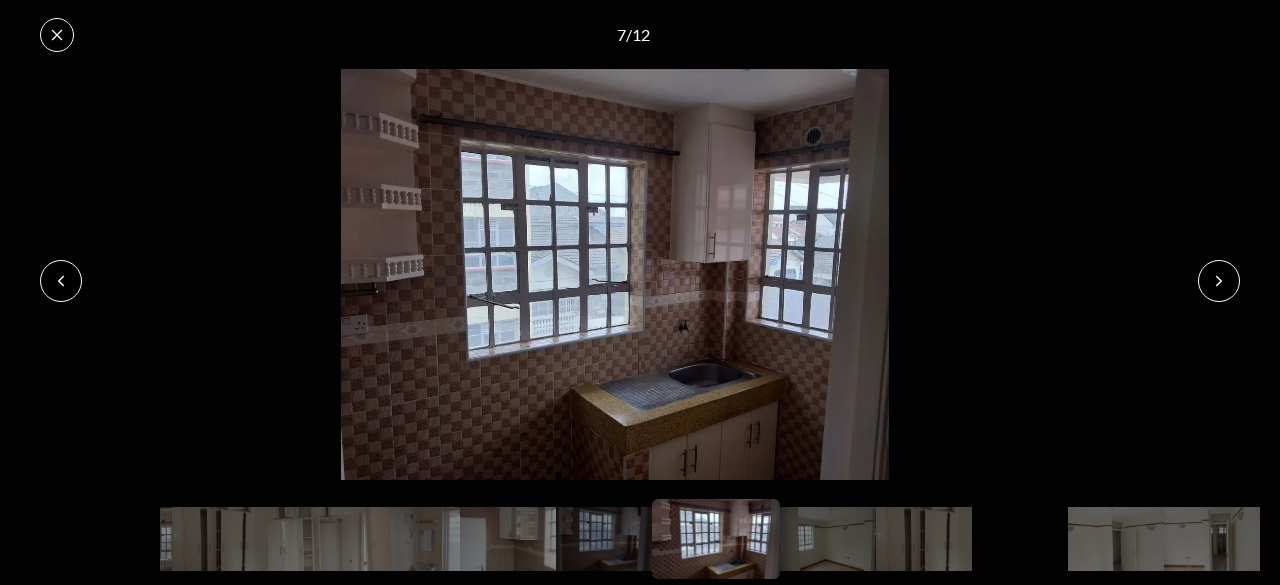 click at bounding box center [1219, 281] 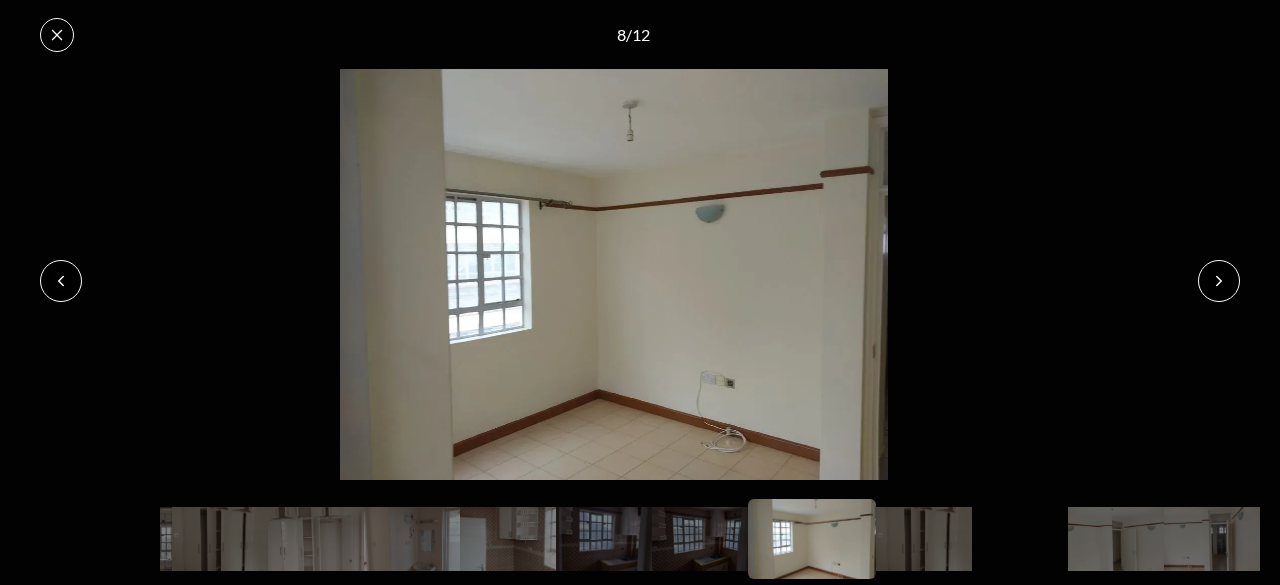 click at bounding box center (1219, 281) 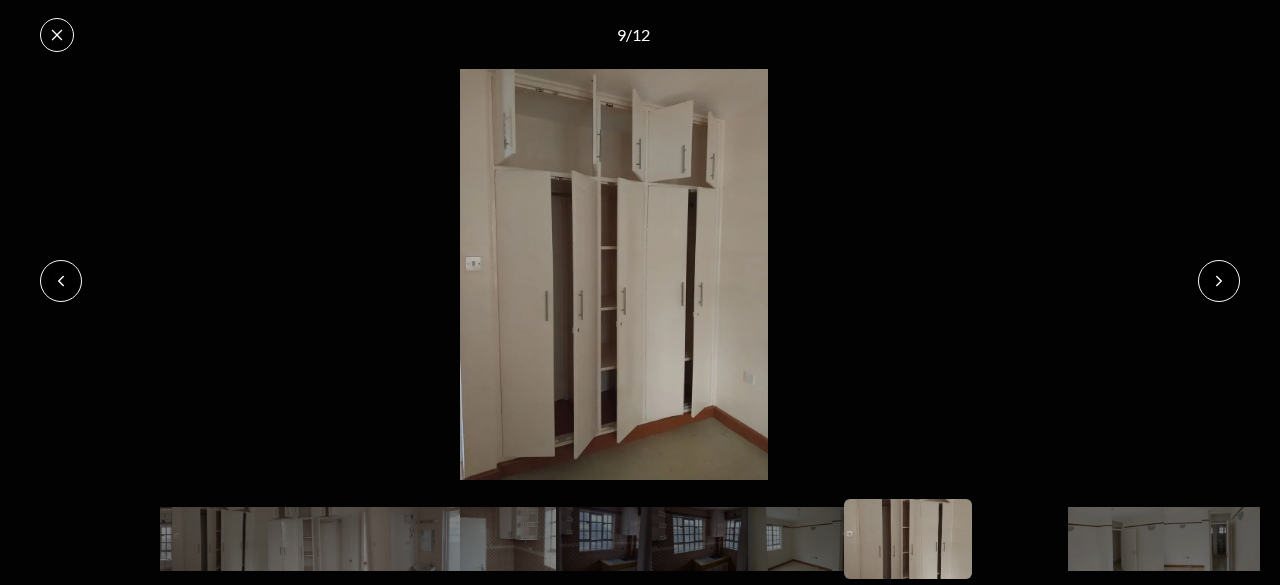 click at bounding box center [1219, 281] 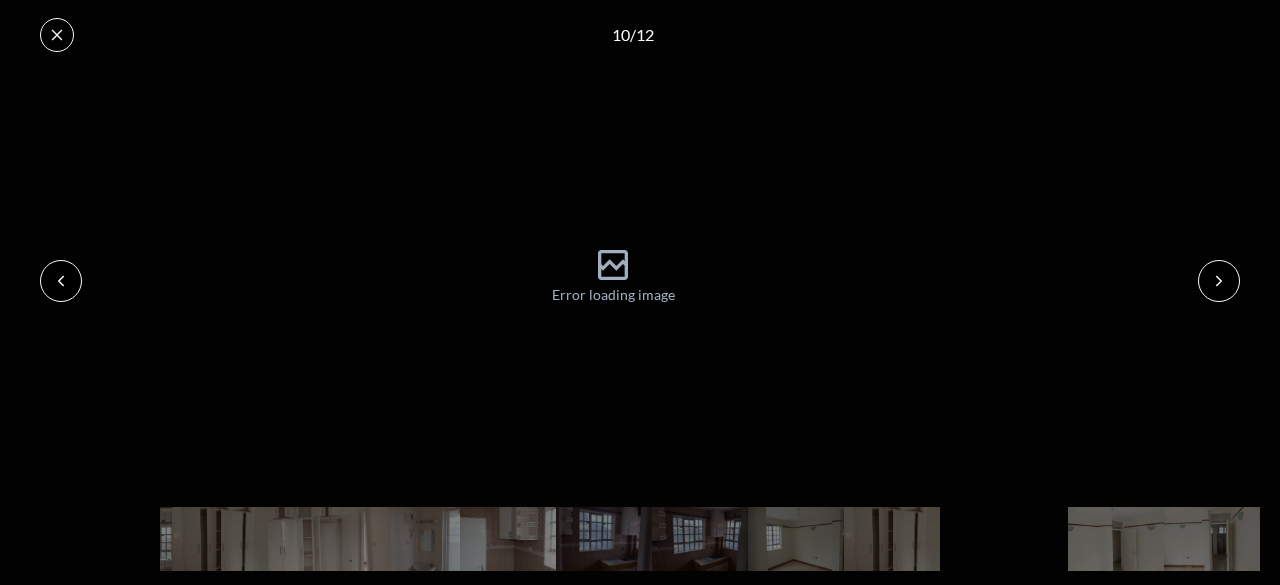 click 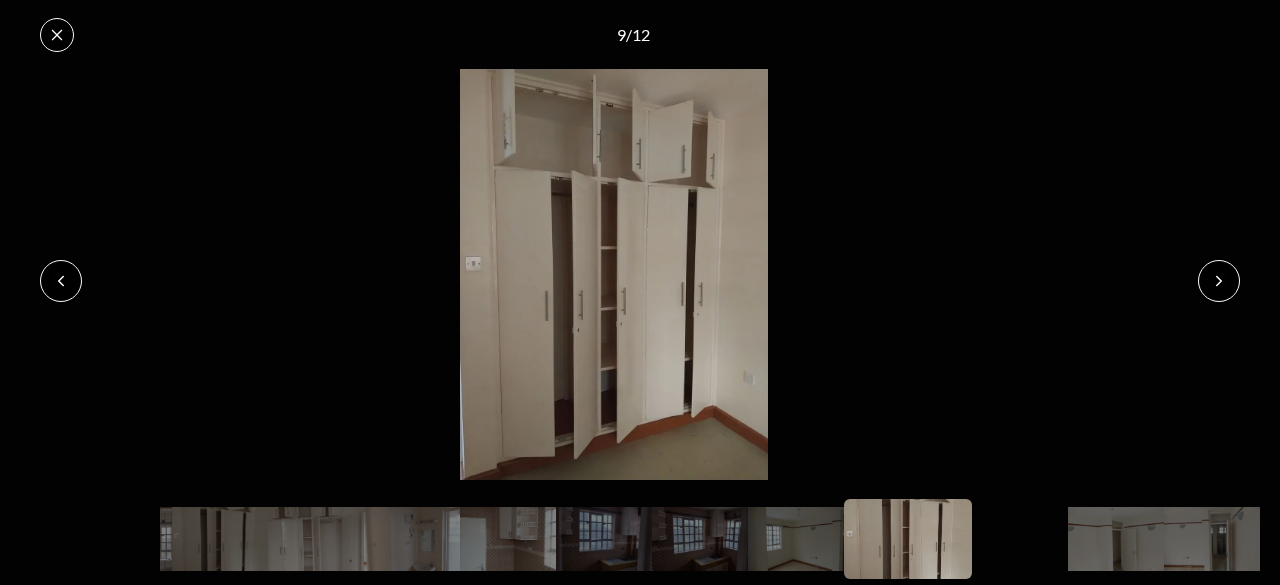 click 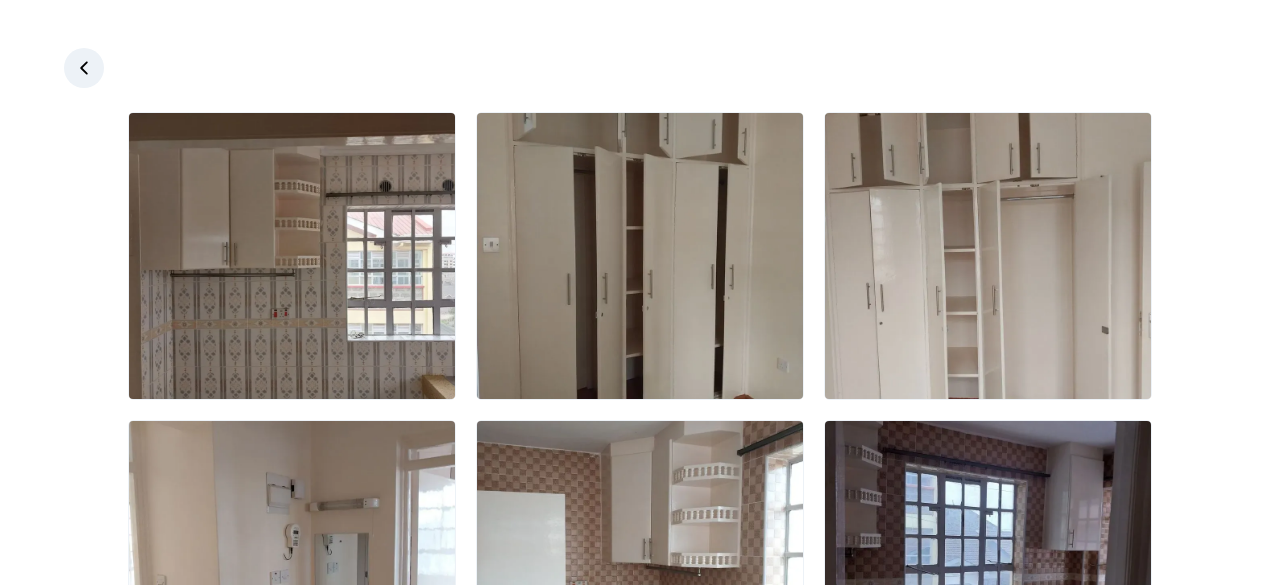 click at bounding box center (84, 68) 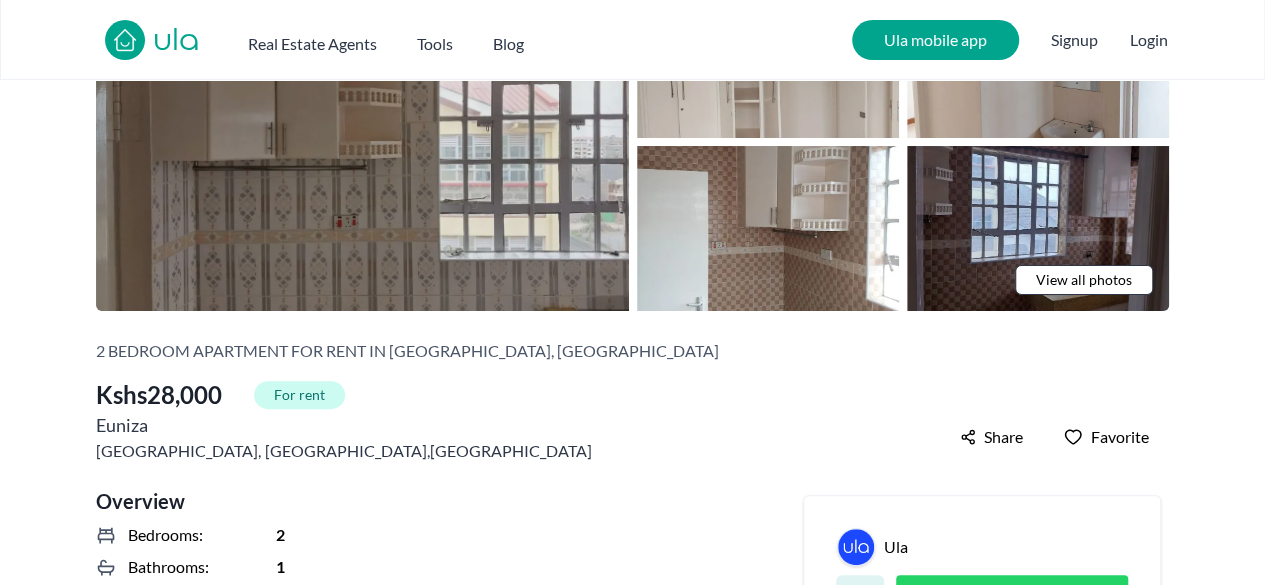 scroll, scrollTop: 168, scrollLeft: 0, axis: vertical 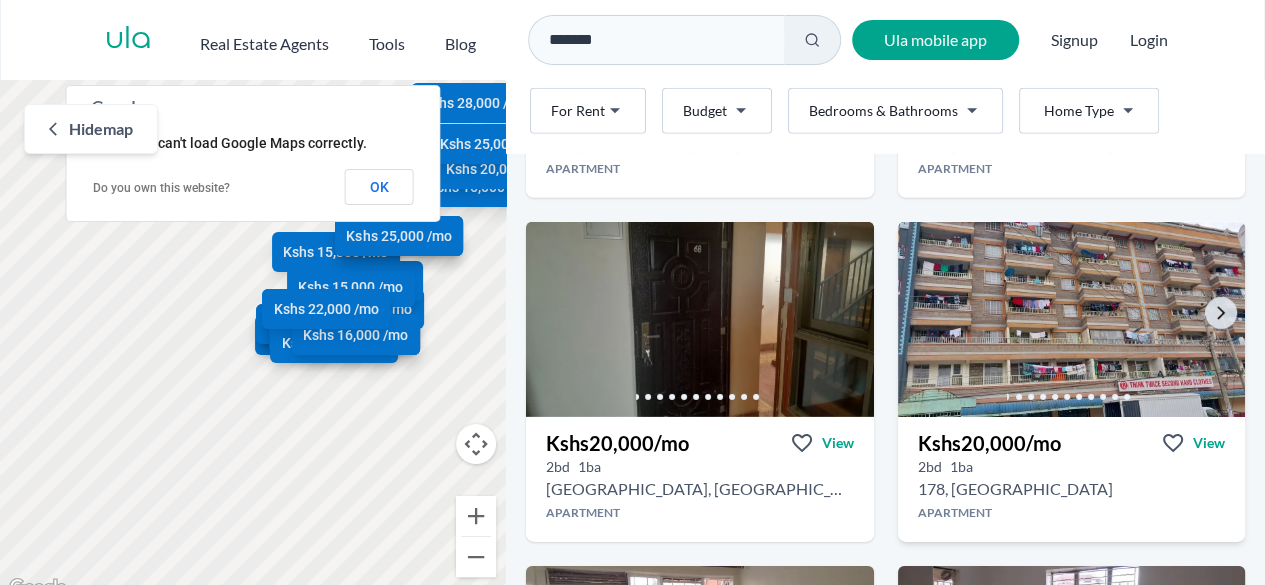 click at bounding box center (1071, 319) 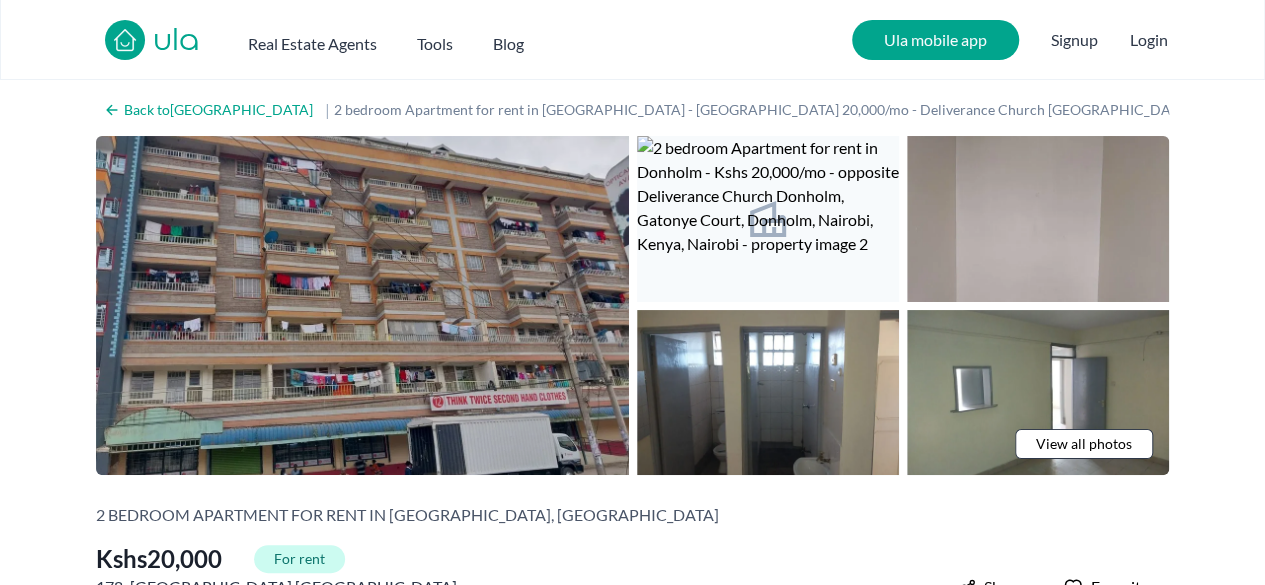 click at bounding box center (362, 305) 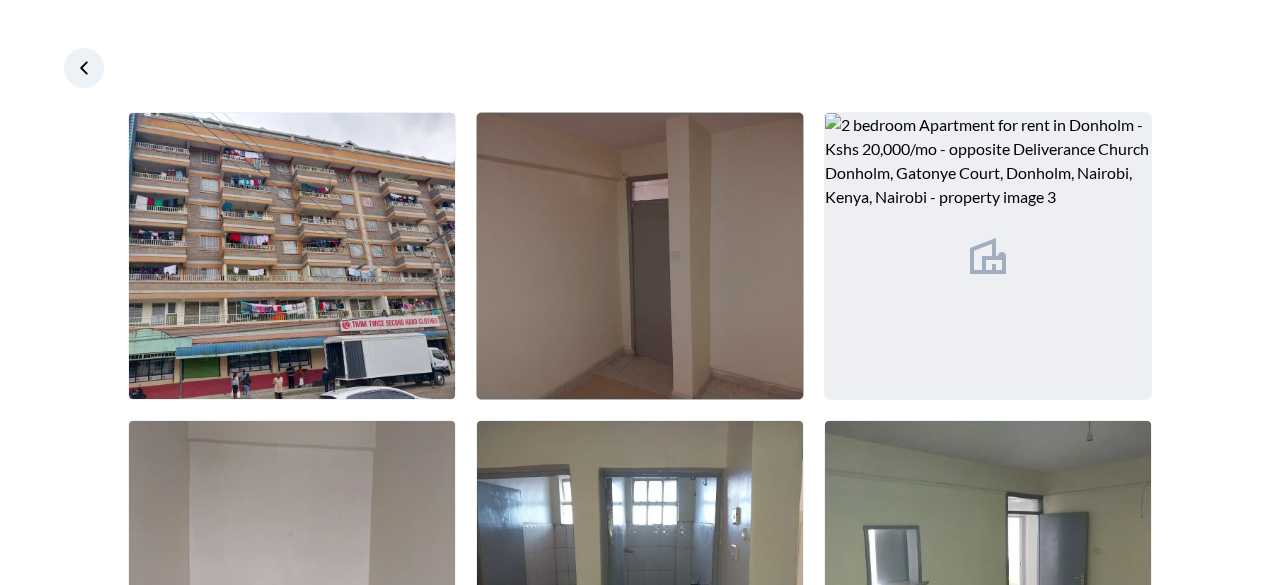 click at bounding box center [640, 256] 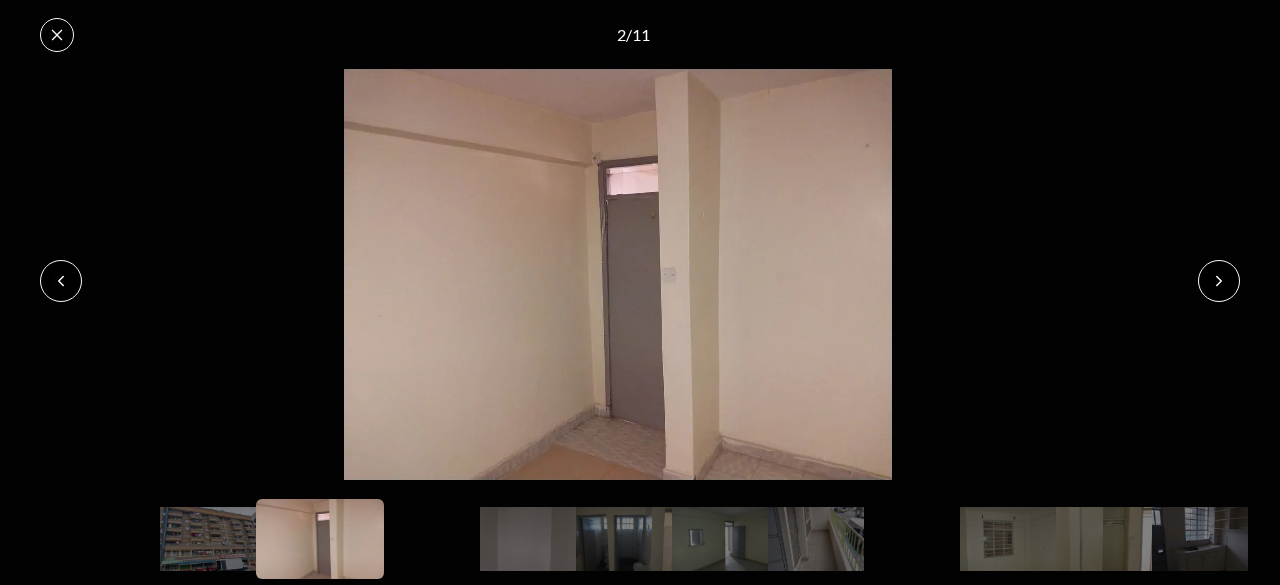 click at bounding box center (1219, 281) 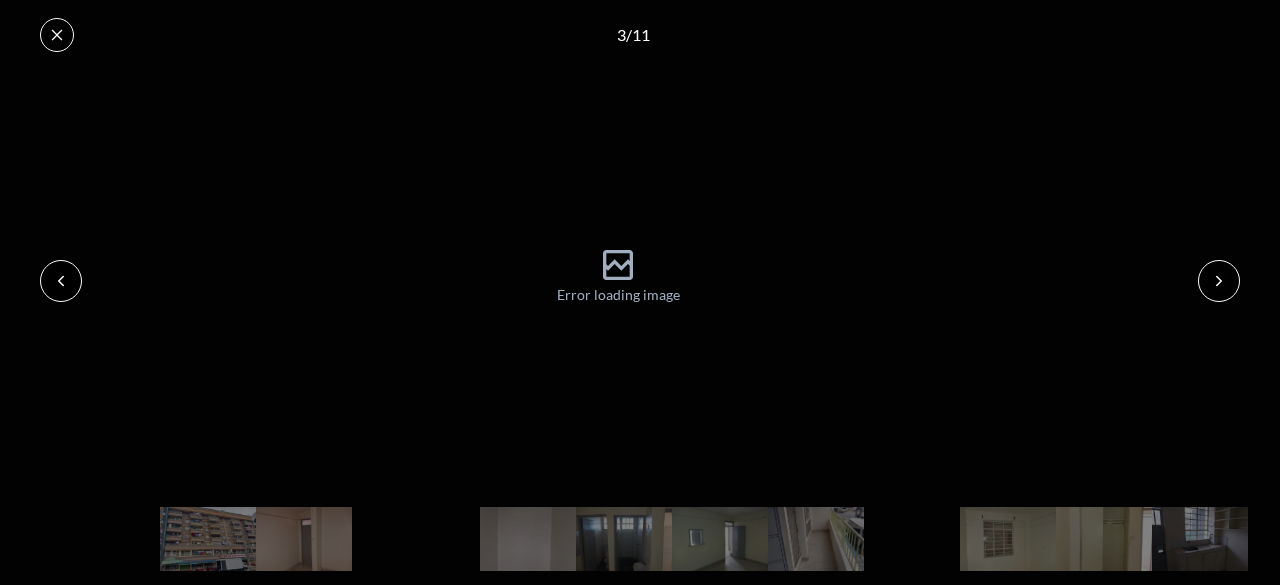 click at bounding box center (61, 281) 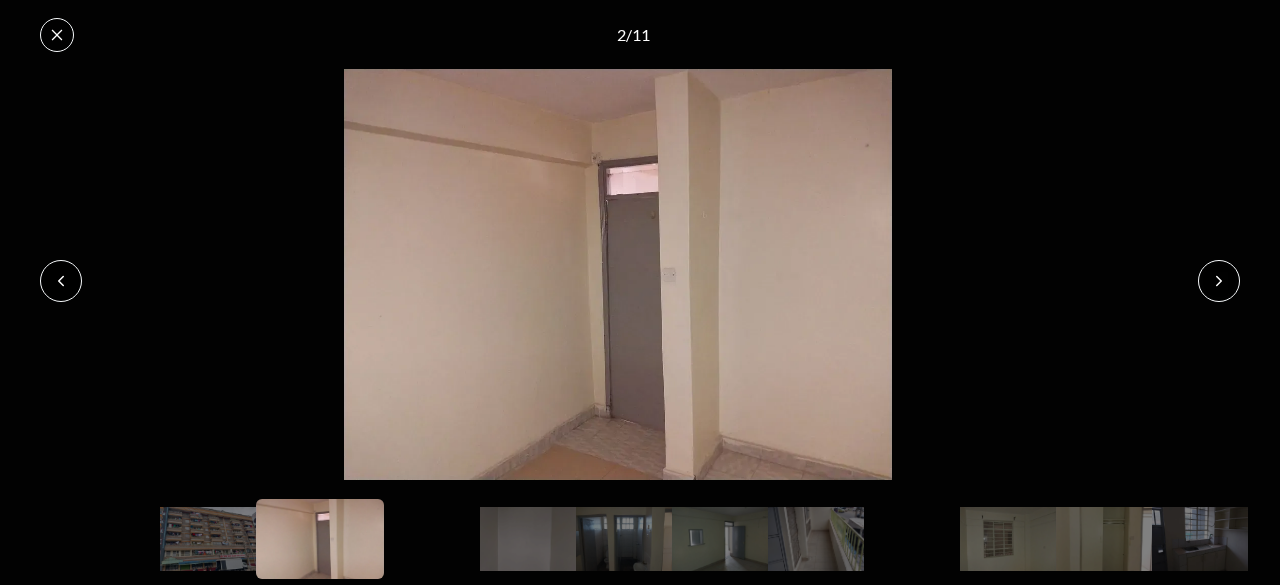 click 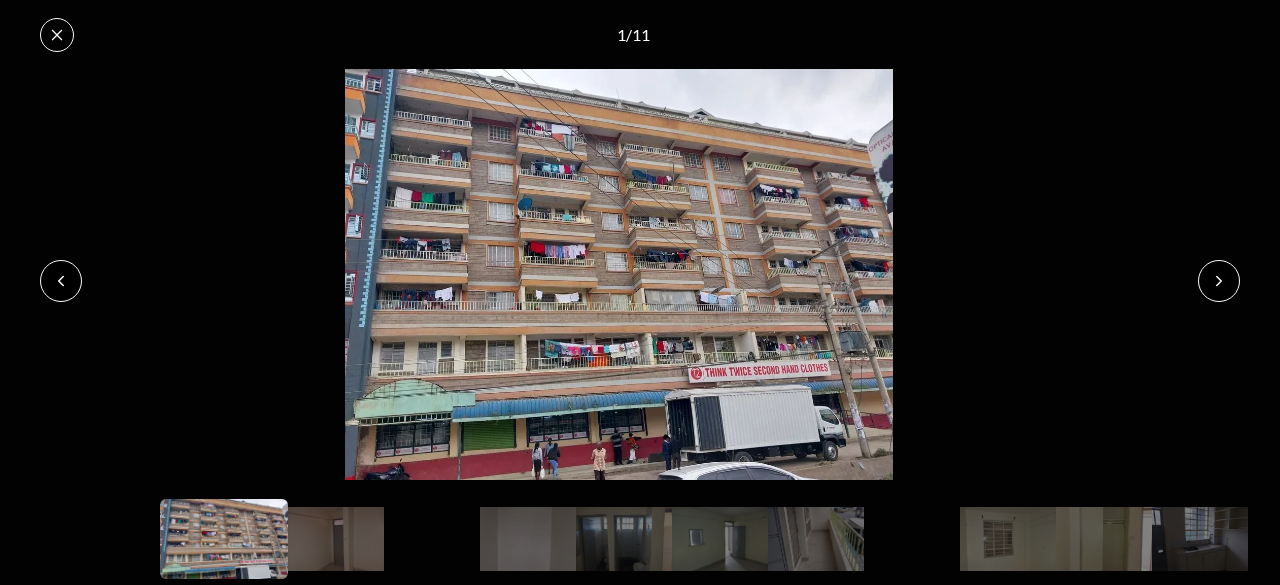 click 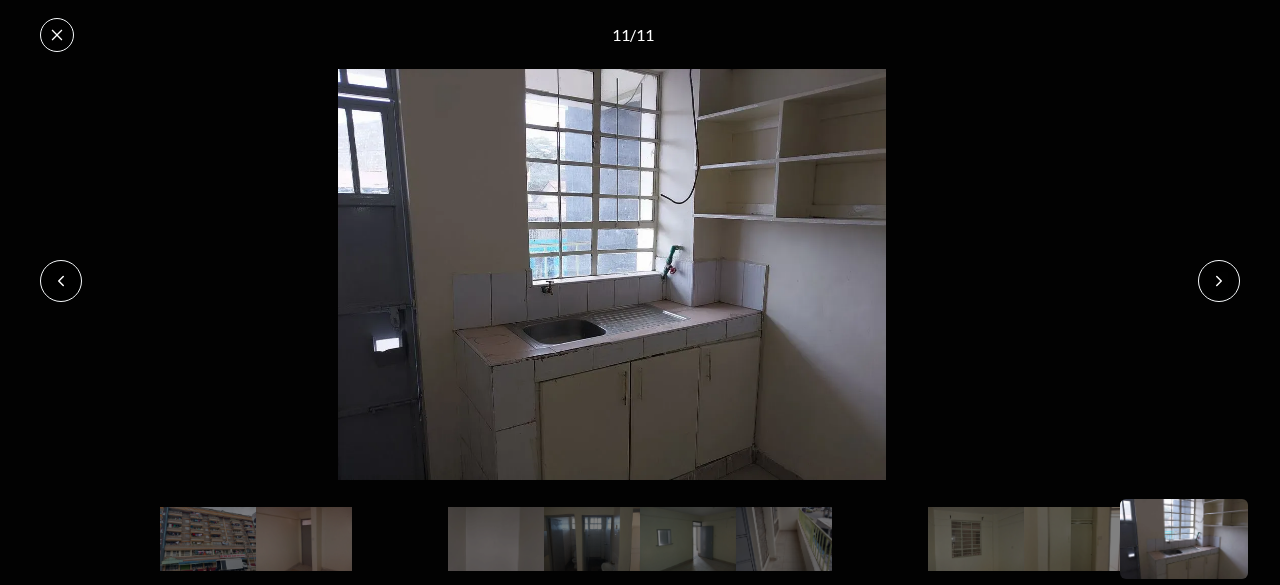 click 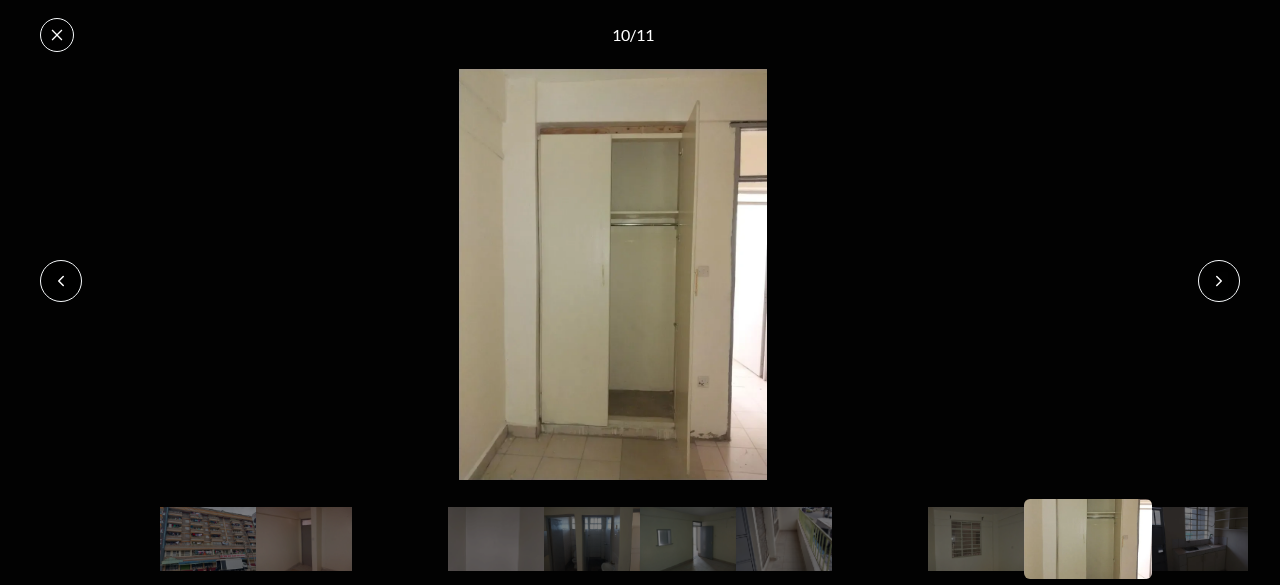 click 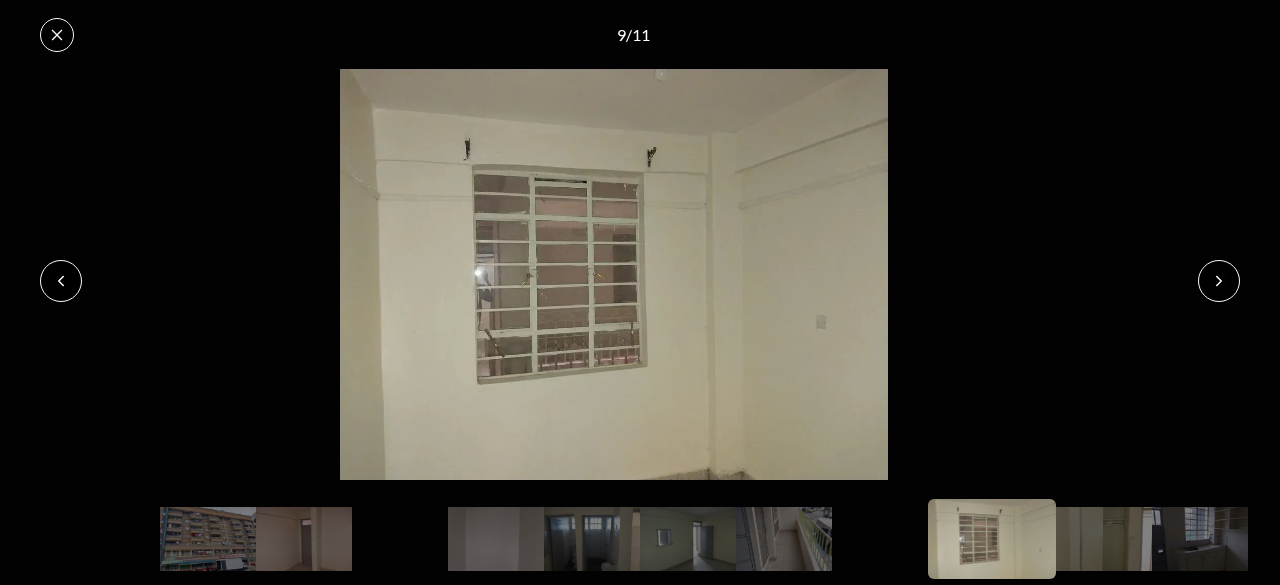 click 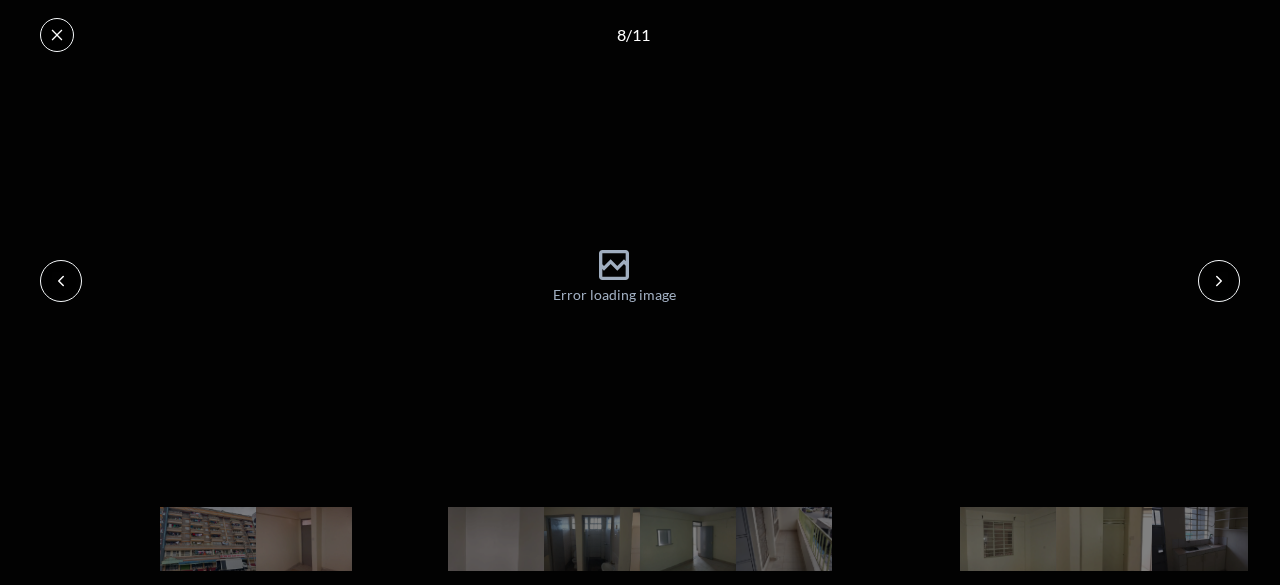 click 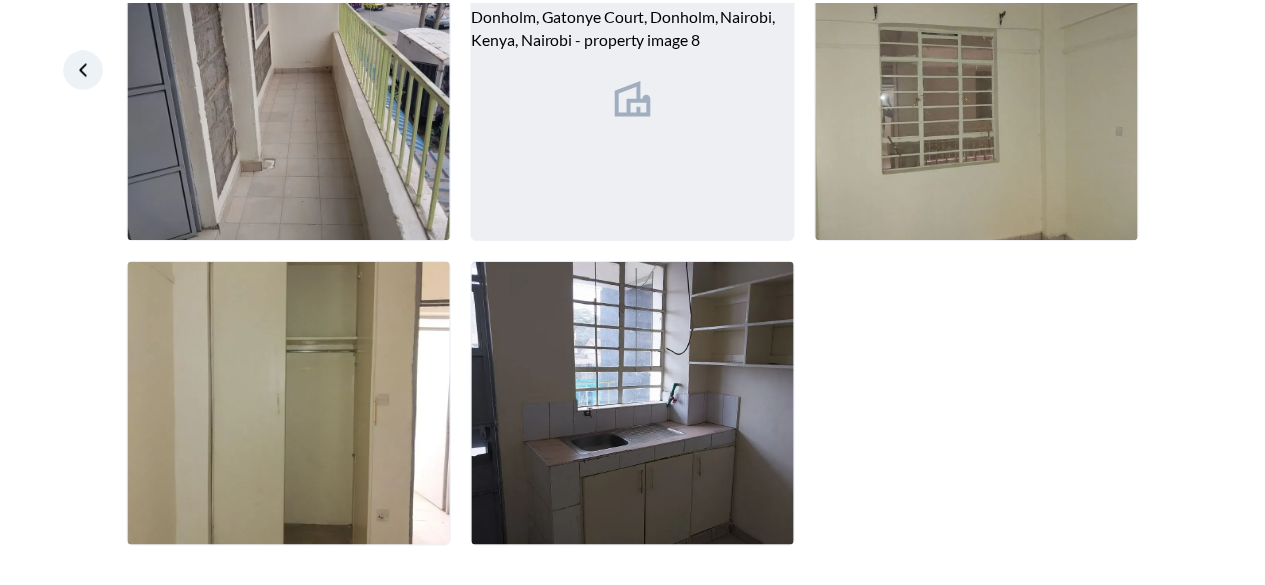 scroll, scrollTop: 786, scrollLeft: 0, axis: vertical 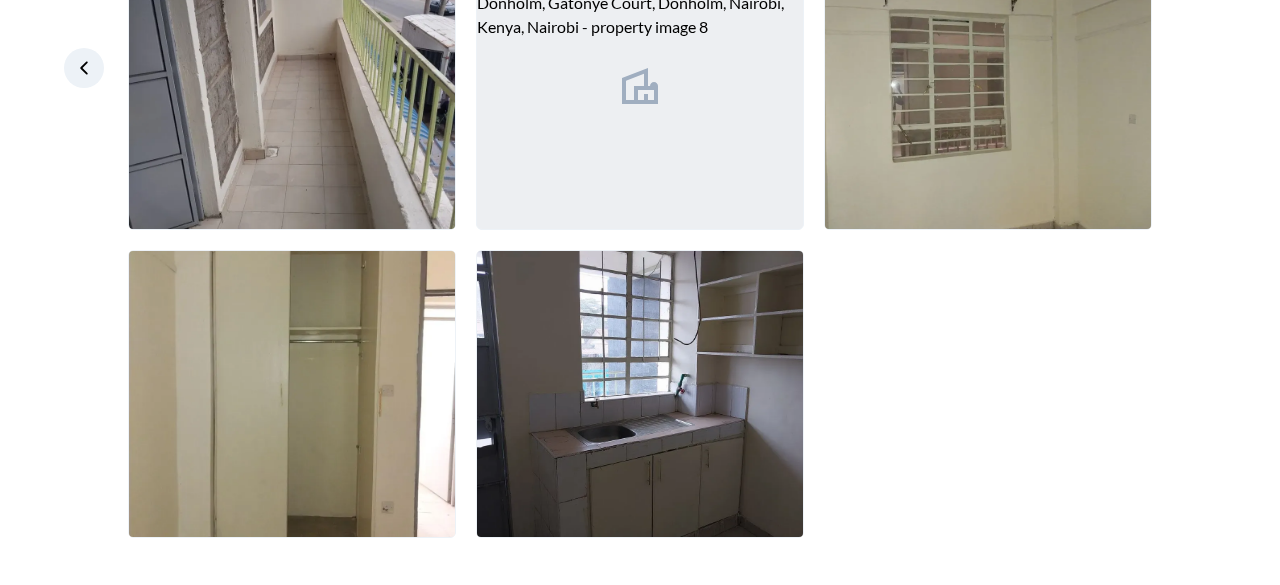click 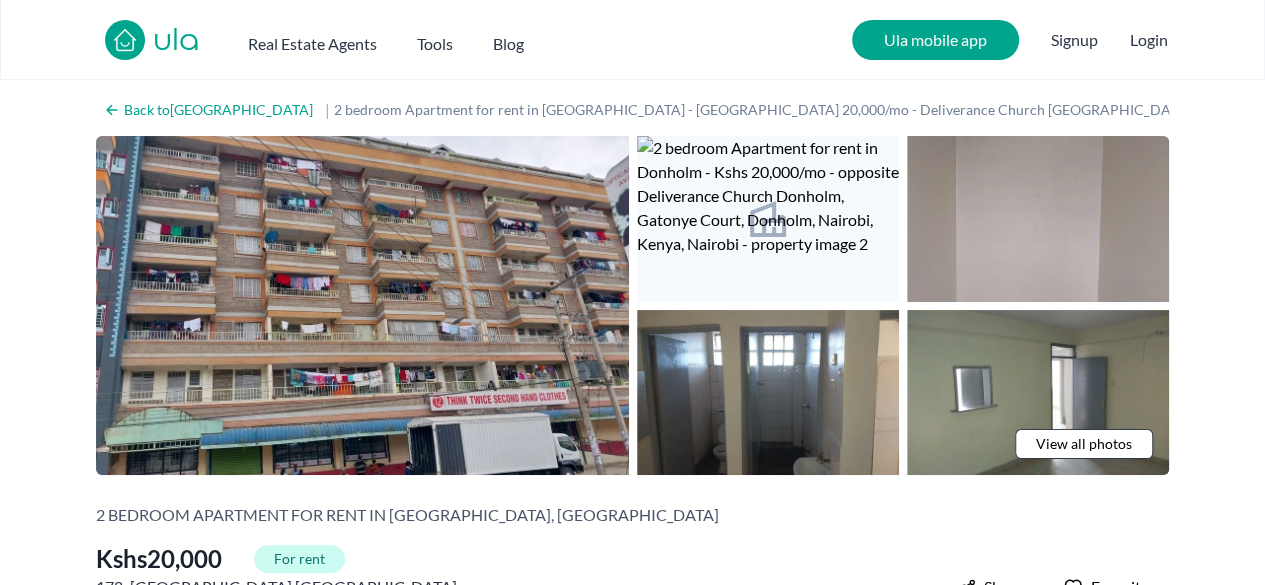 click on "ula Real Estate Agents Tools Blog Ula mobile app Signup Login" at bounding box center [632, 40] 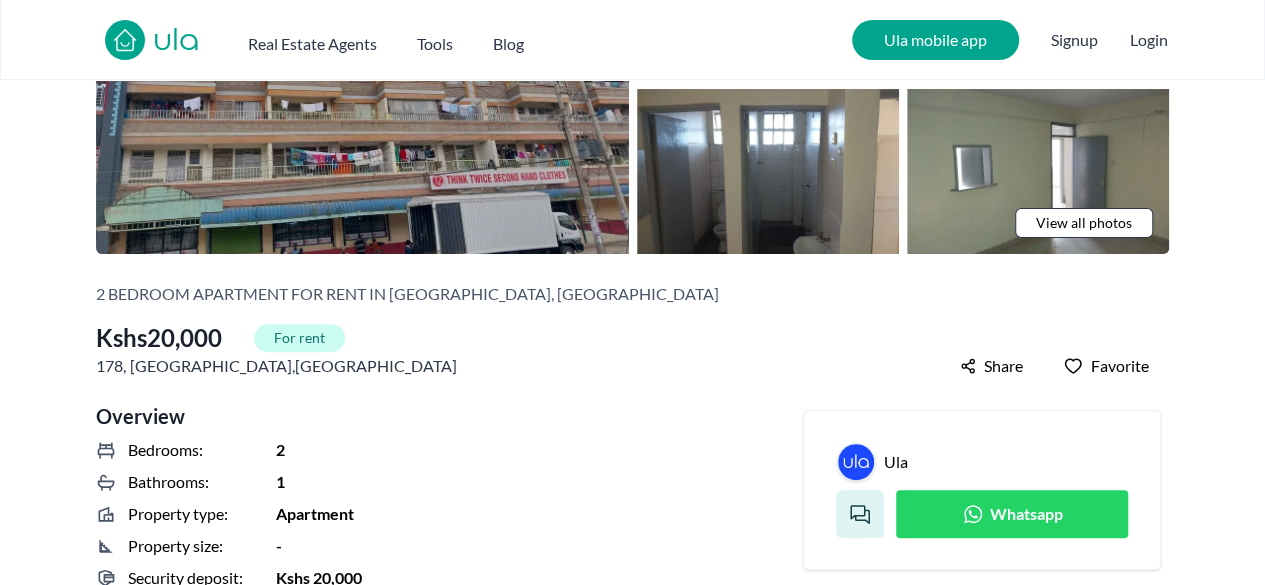 scroll, scrollTop: 225, scrollLeft: 0, axis: vertical 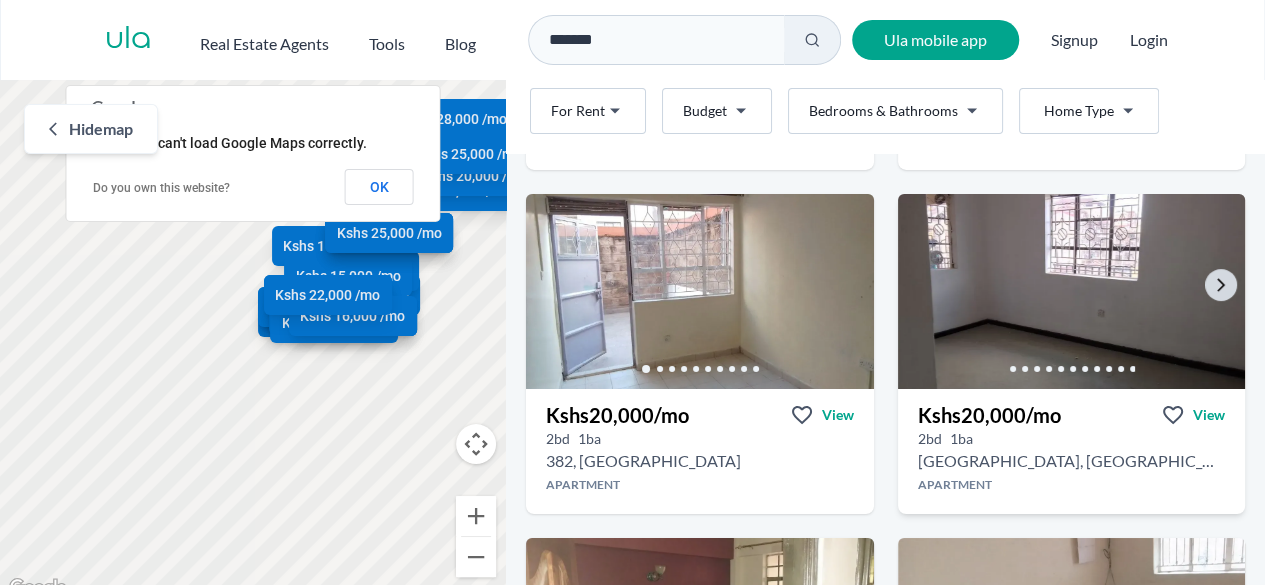 click at bounding box center [1071, 291] 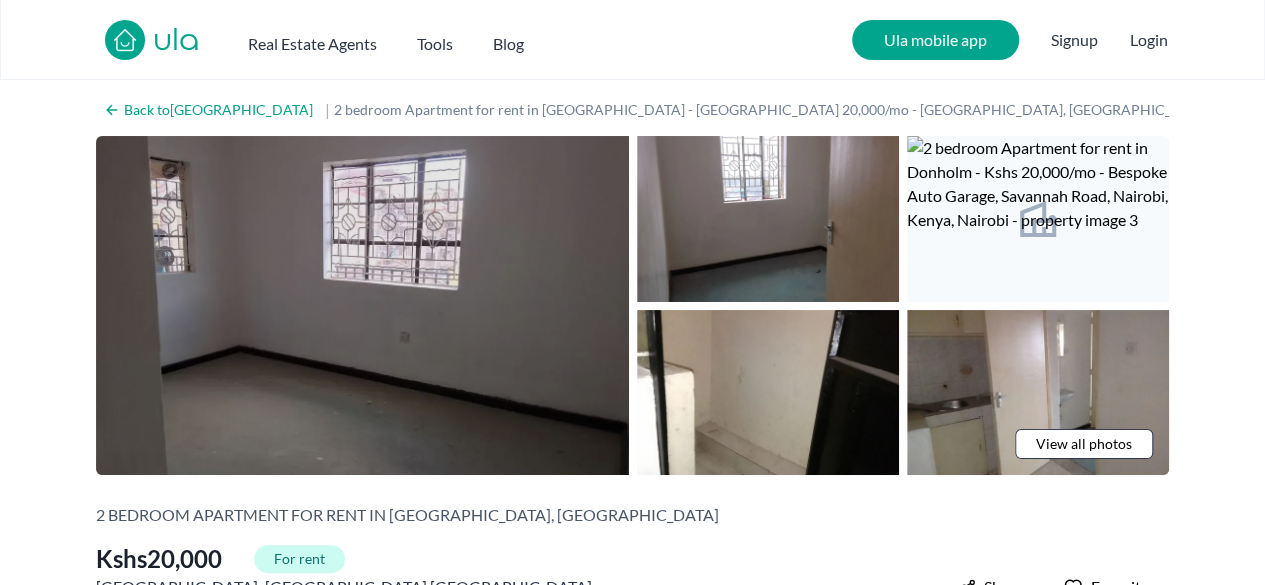 click at bounding box center (362, 305) 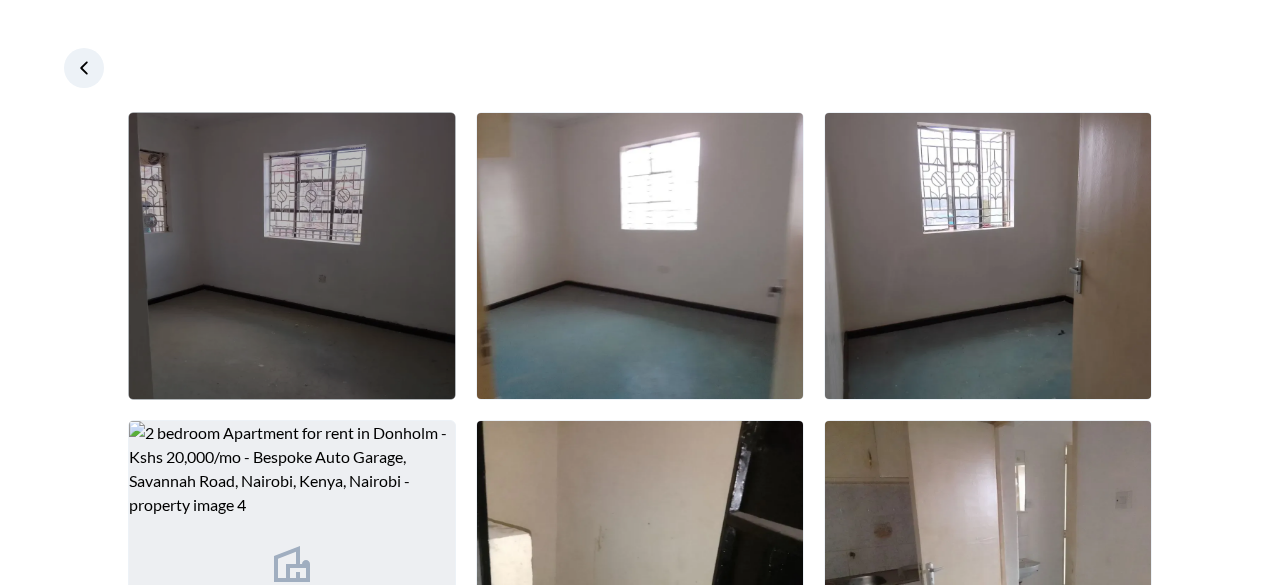 click at bounding box center [292, 256] 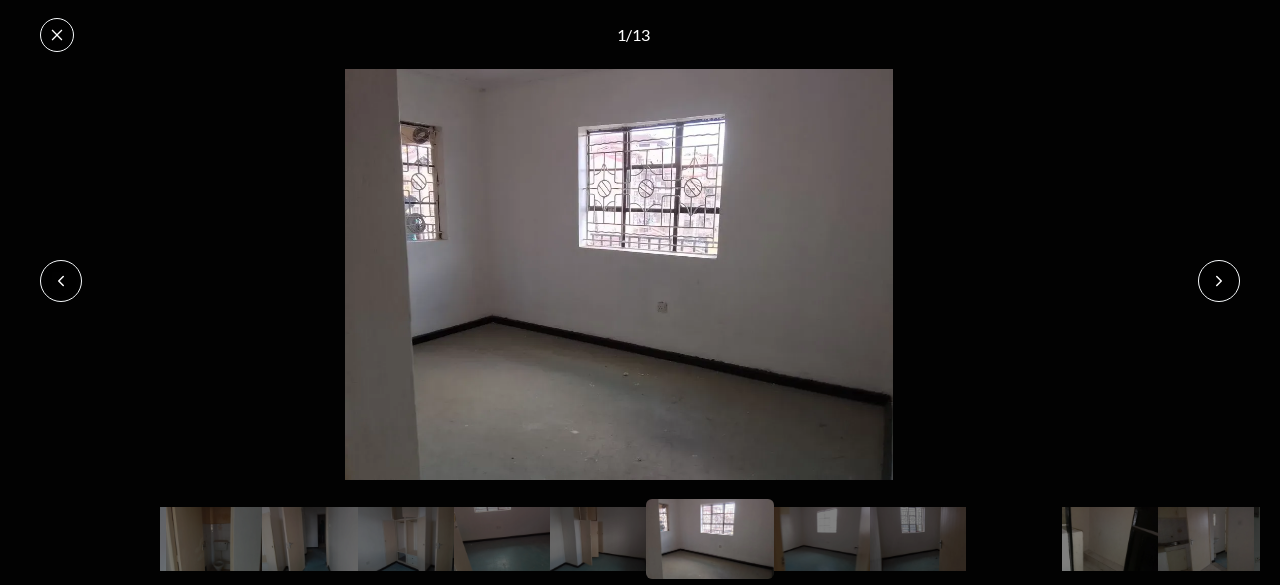 click 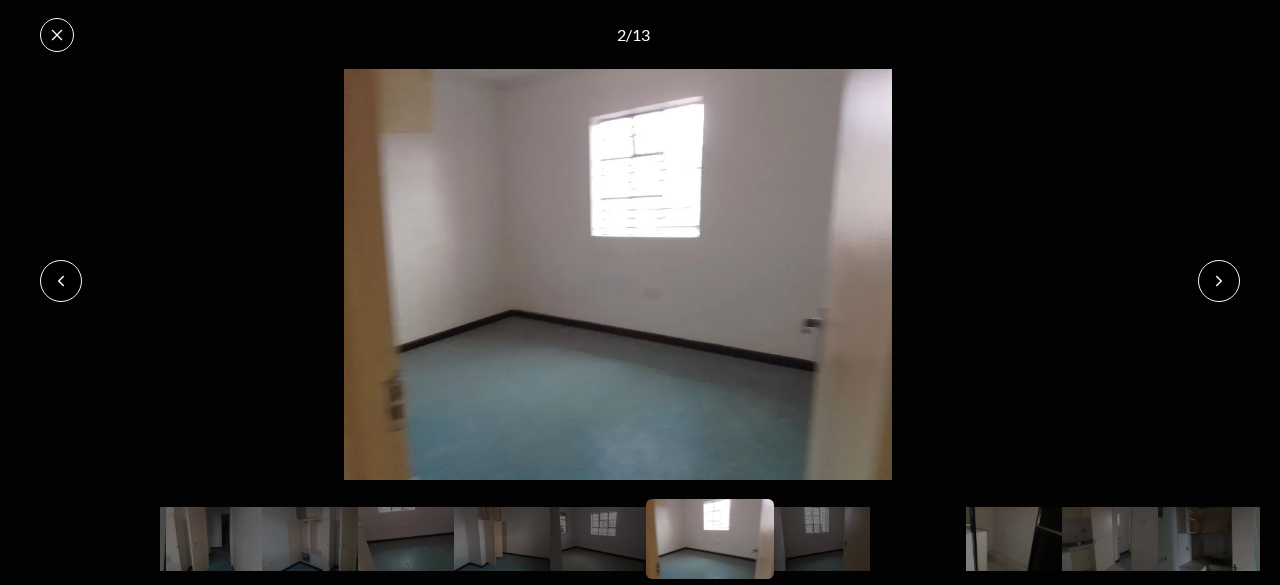 click 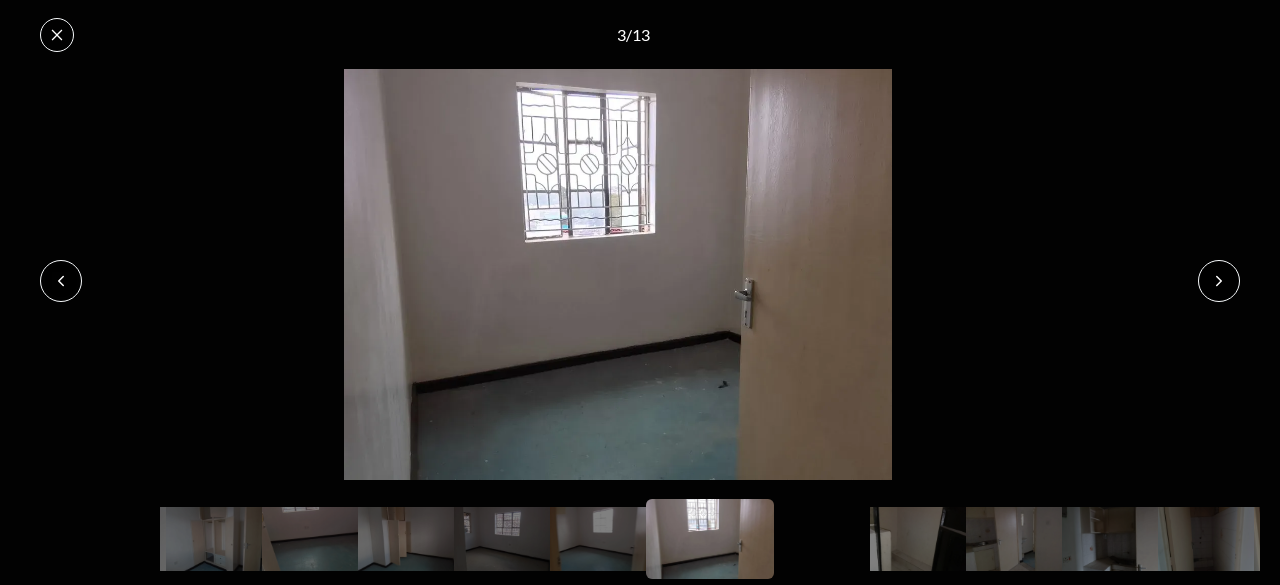 click 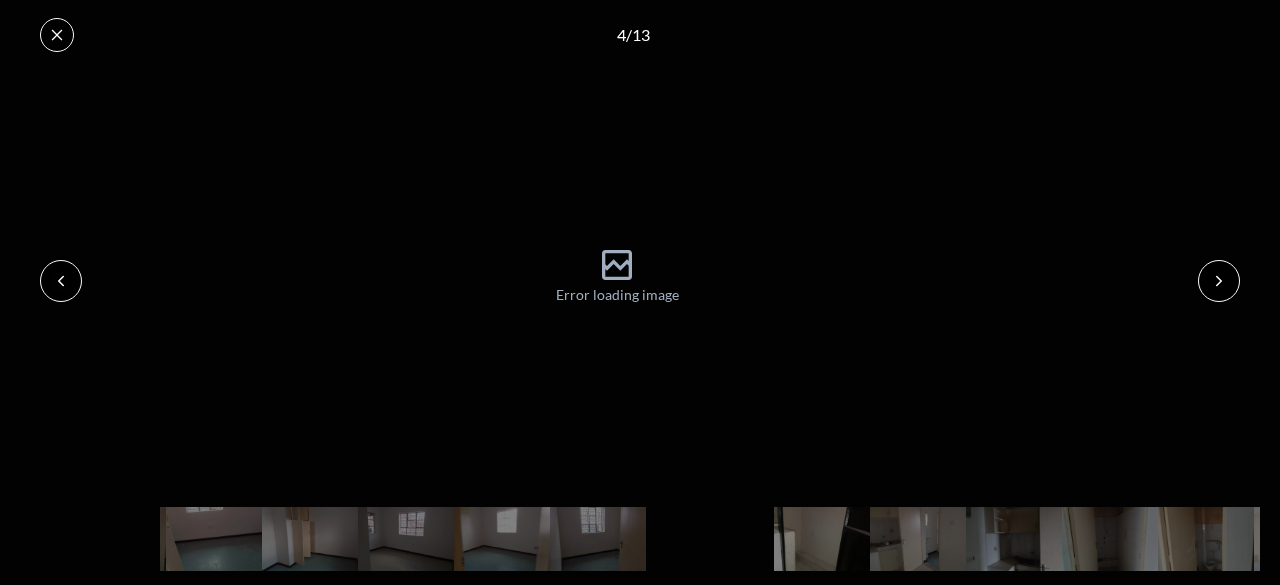 click 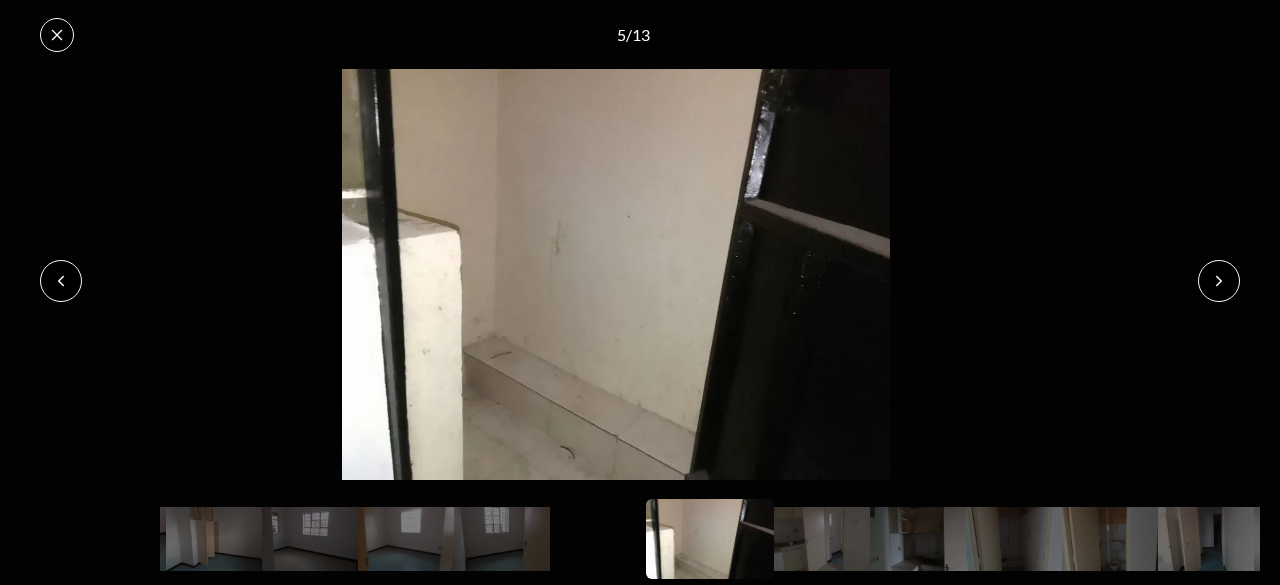 click 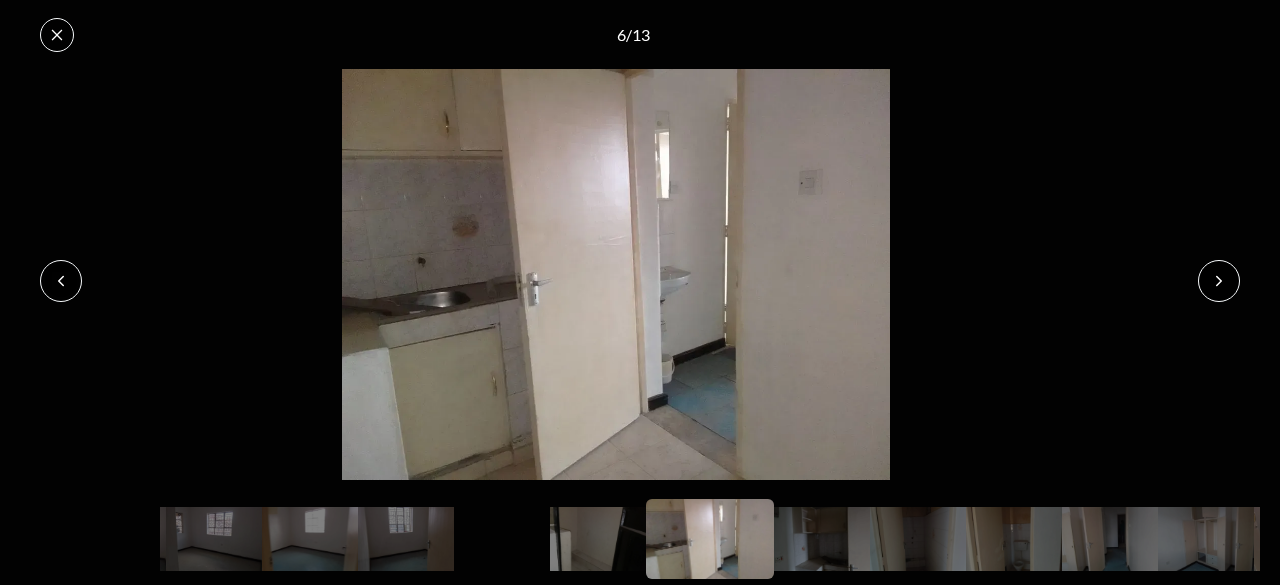 click 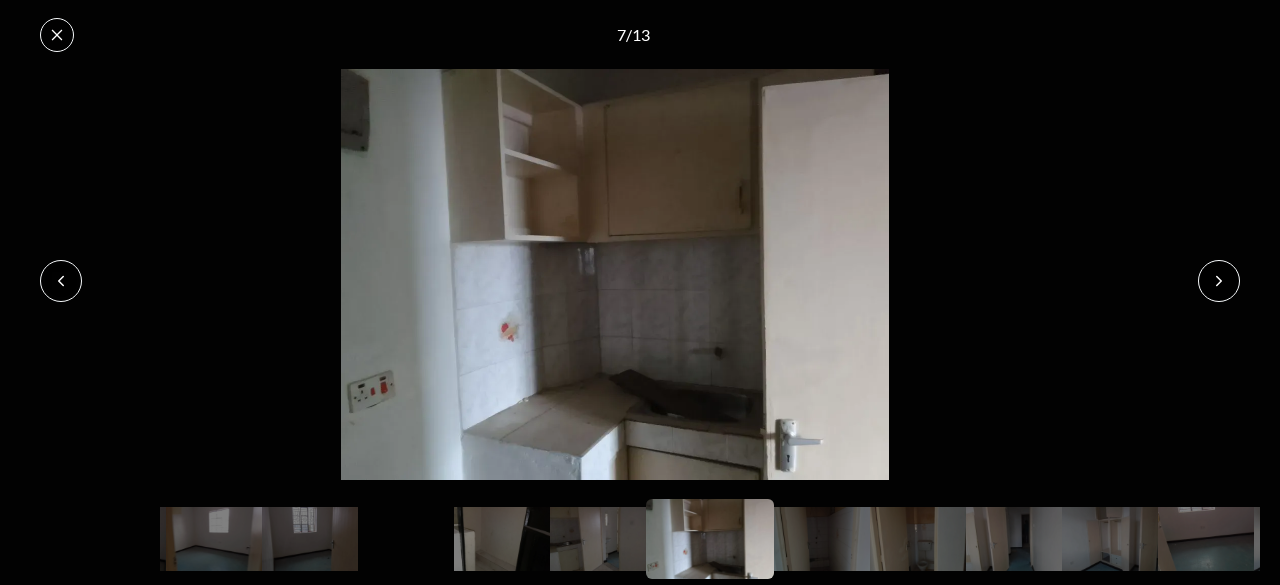 click 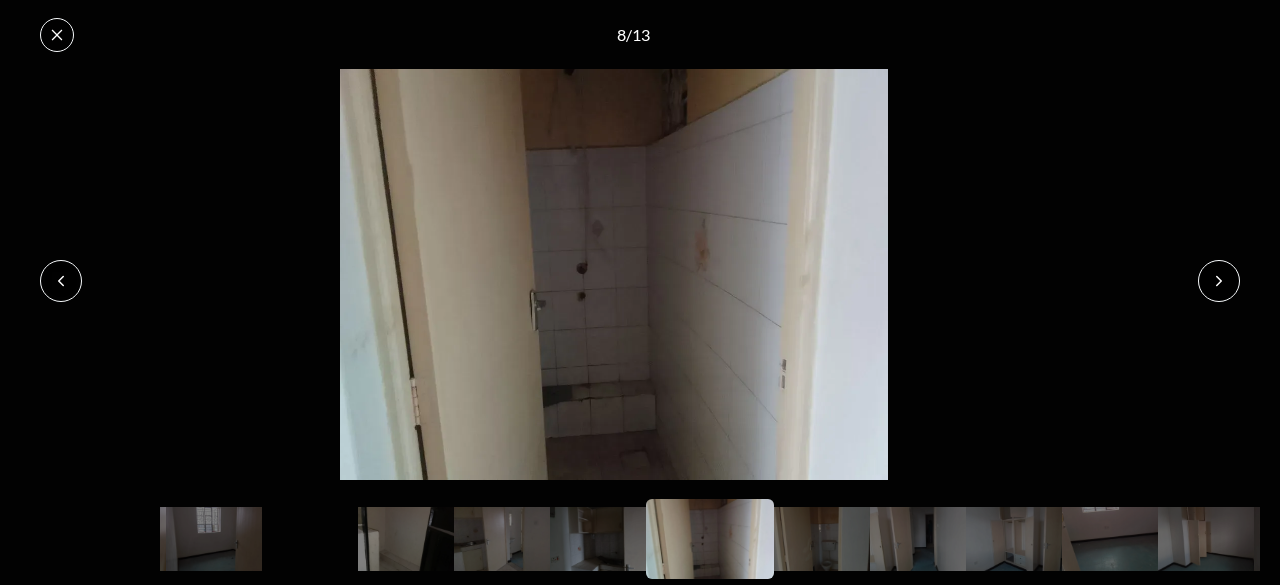 click 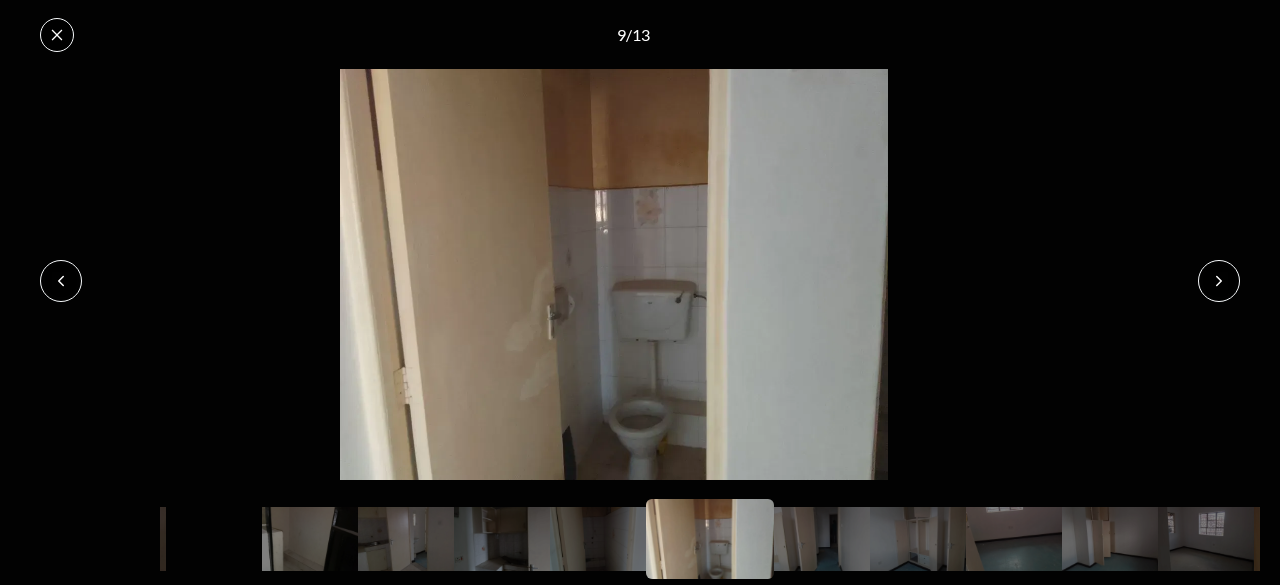 click 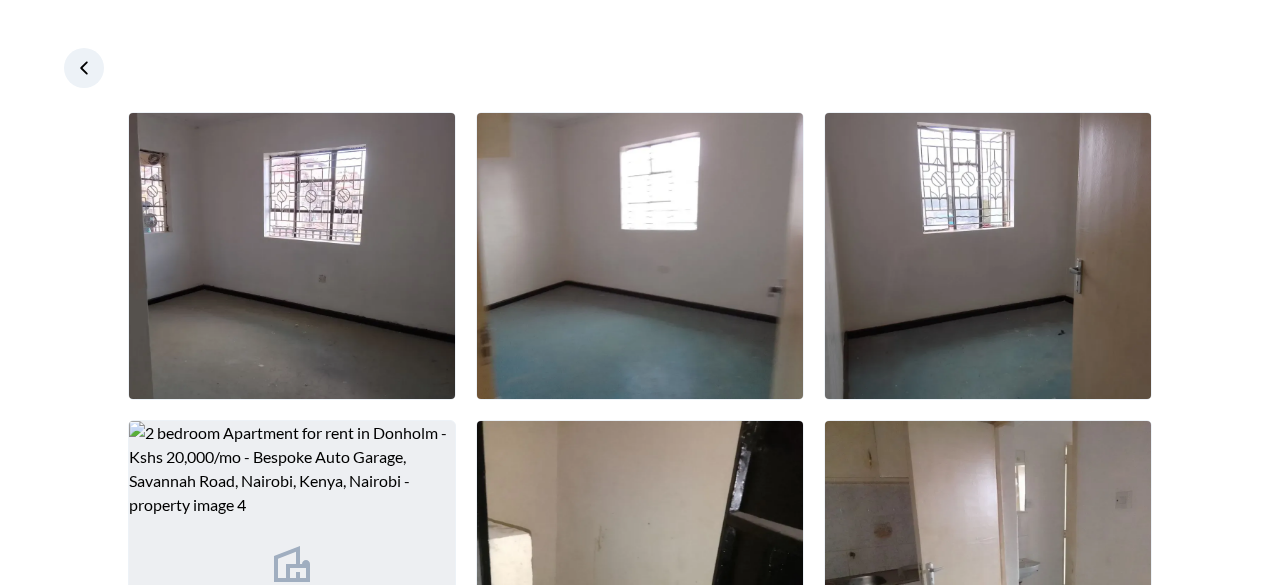 click at bounding box center (84, 68) 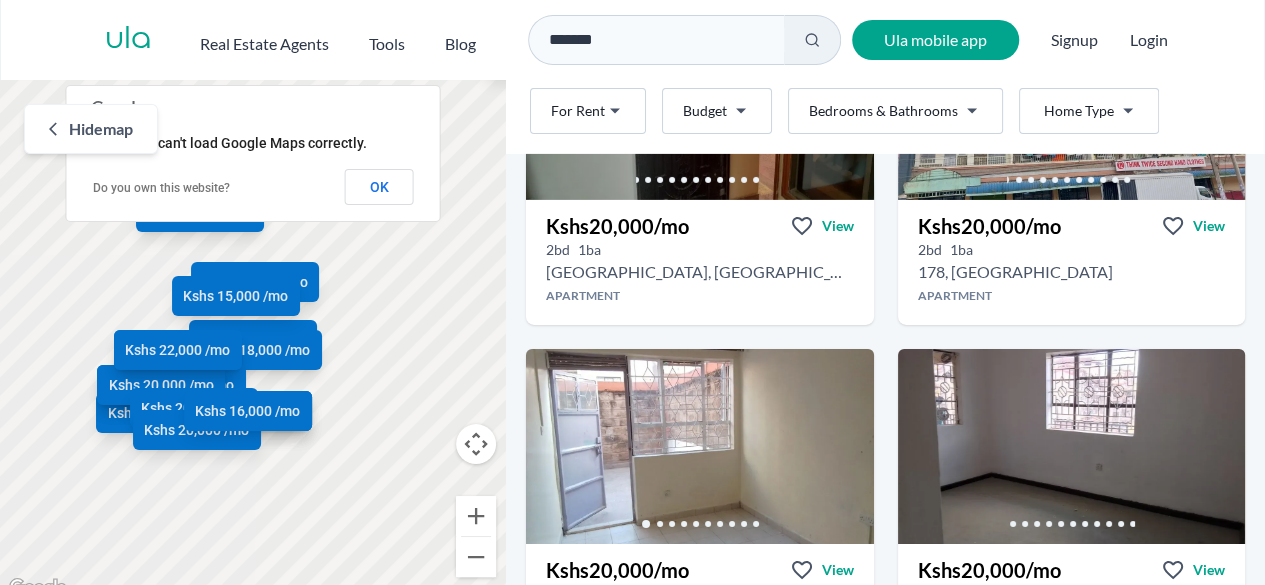 scroll, scrollTop: 3402, scrollLeft: 0, axis: vertical 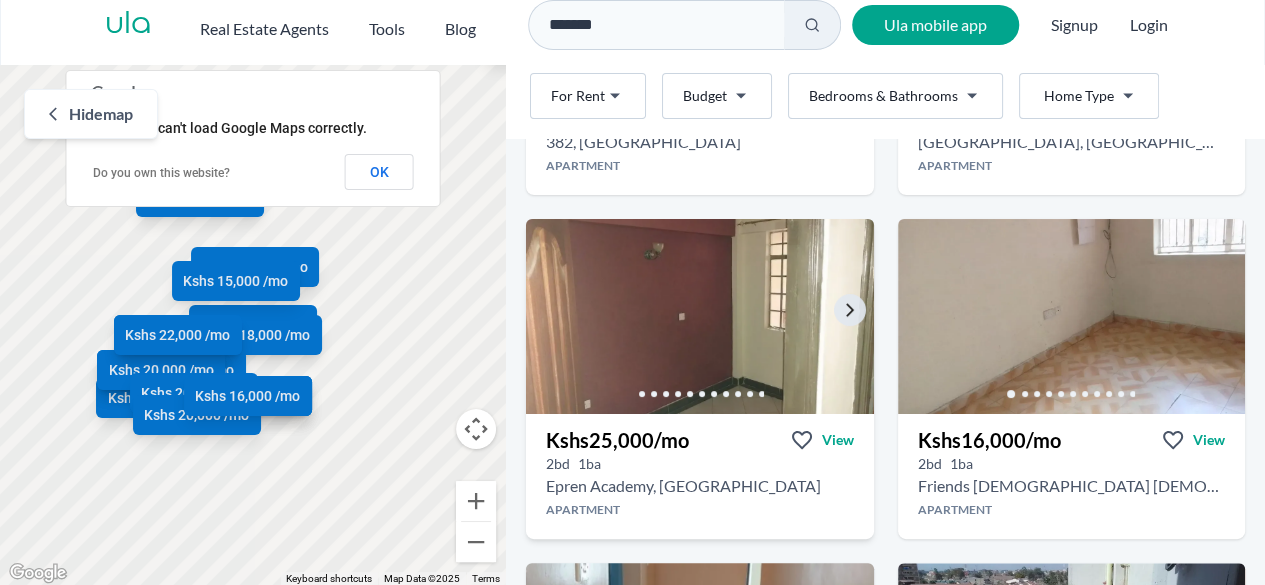 click at bounding box center (699, 316) 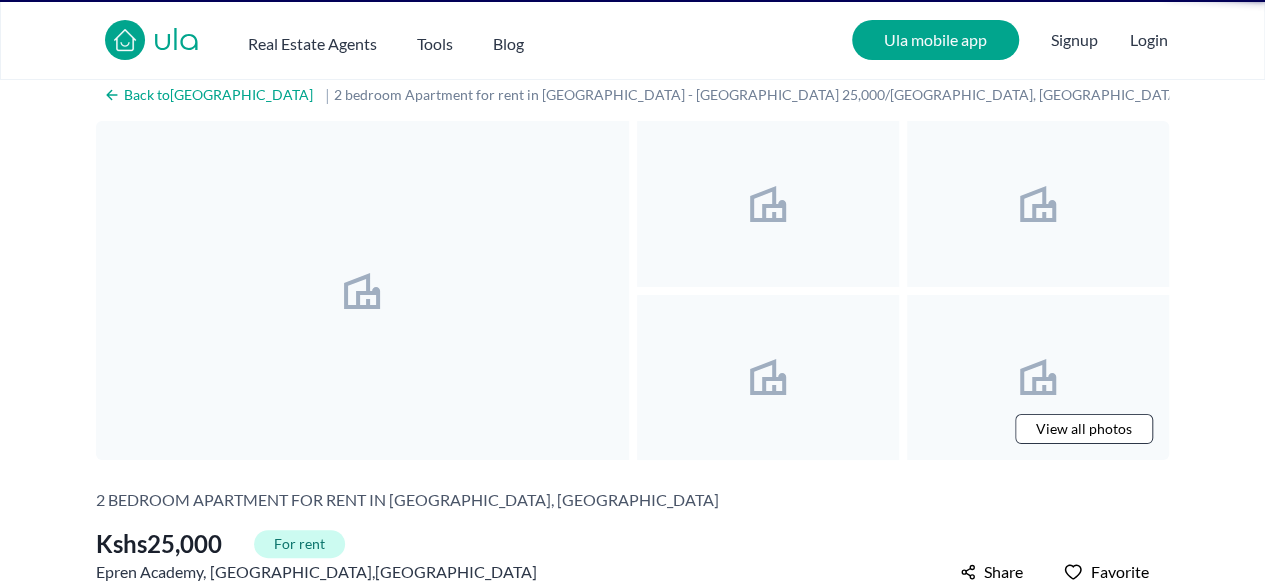 scroll, scrollTop: 0, scrollLeft: 0, axis: both 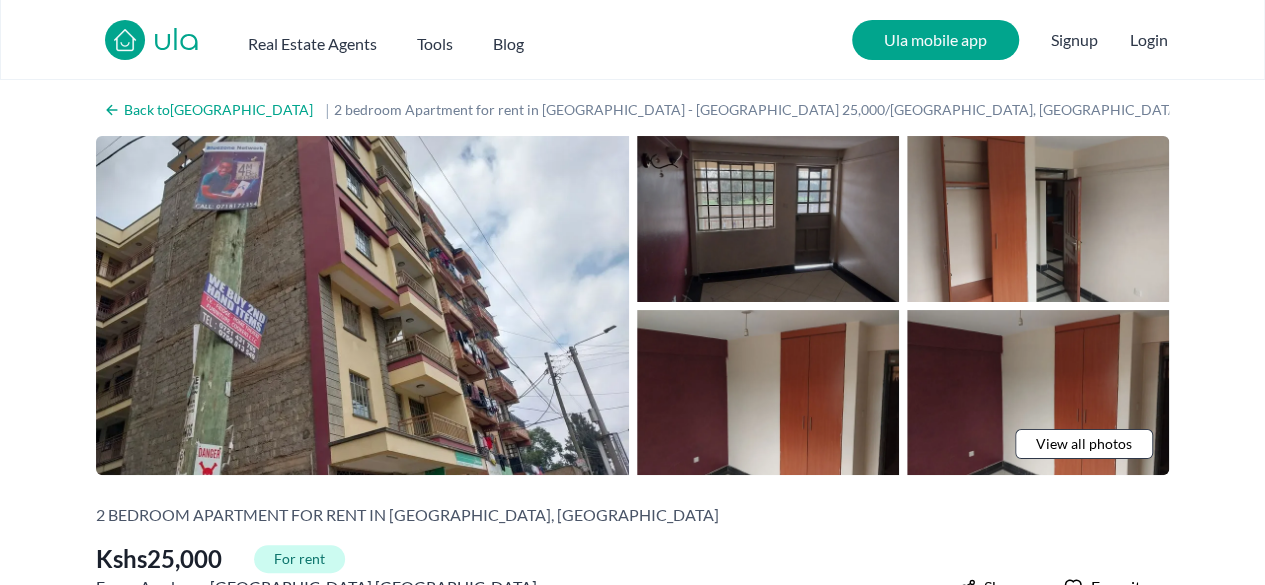 click at bounding box center (768, 219) 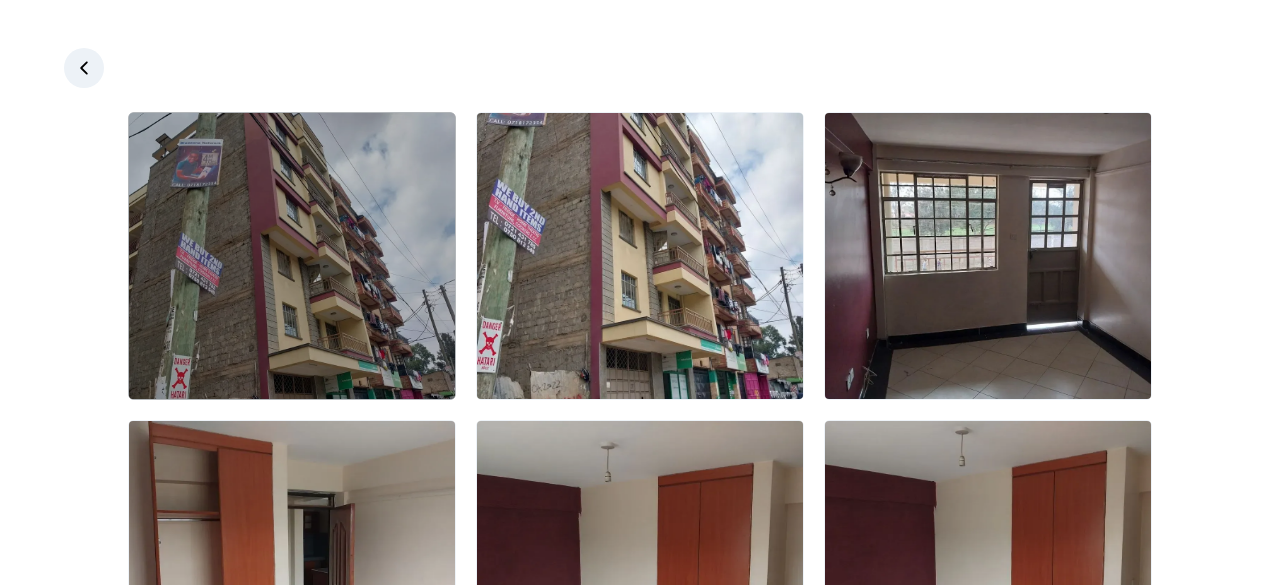 click at bounding box center [292, 256] 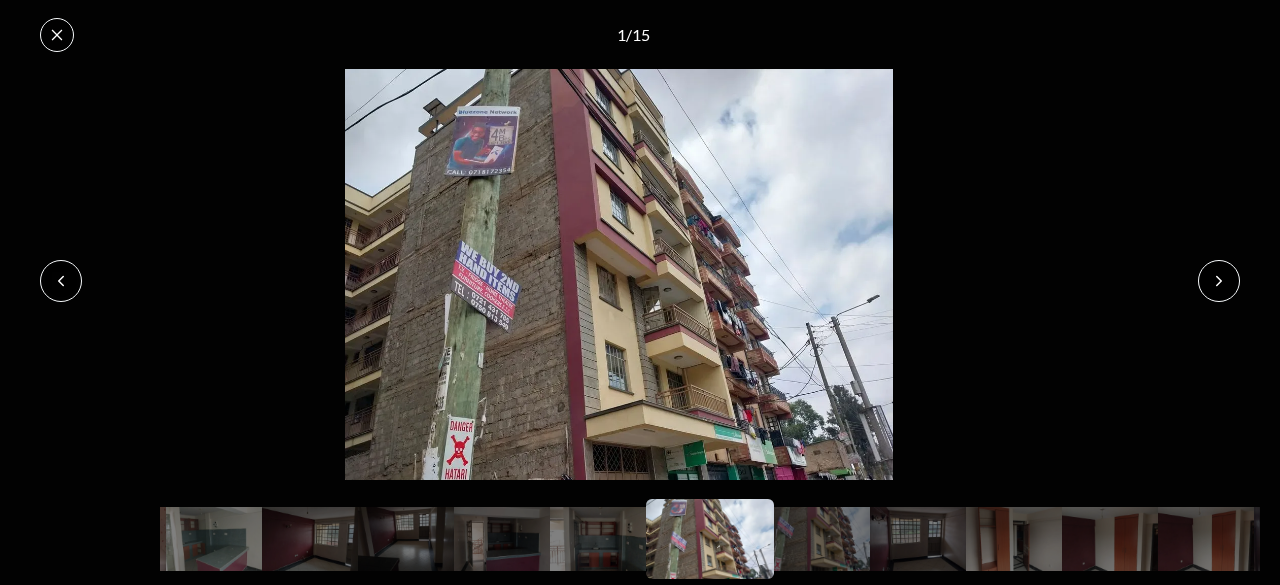 click 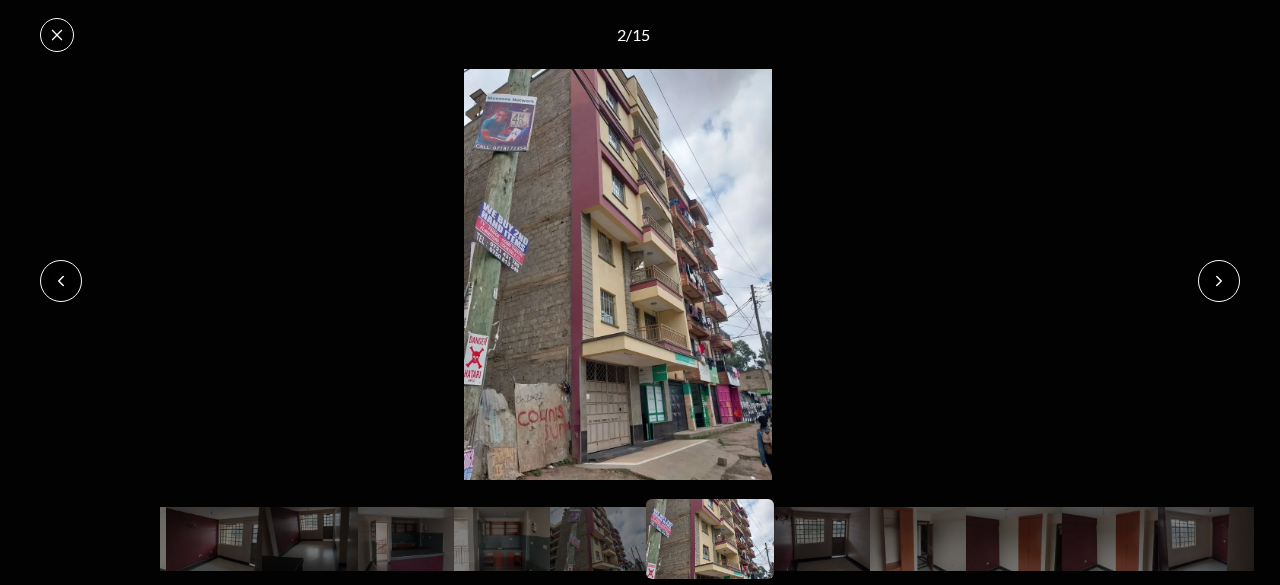 click 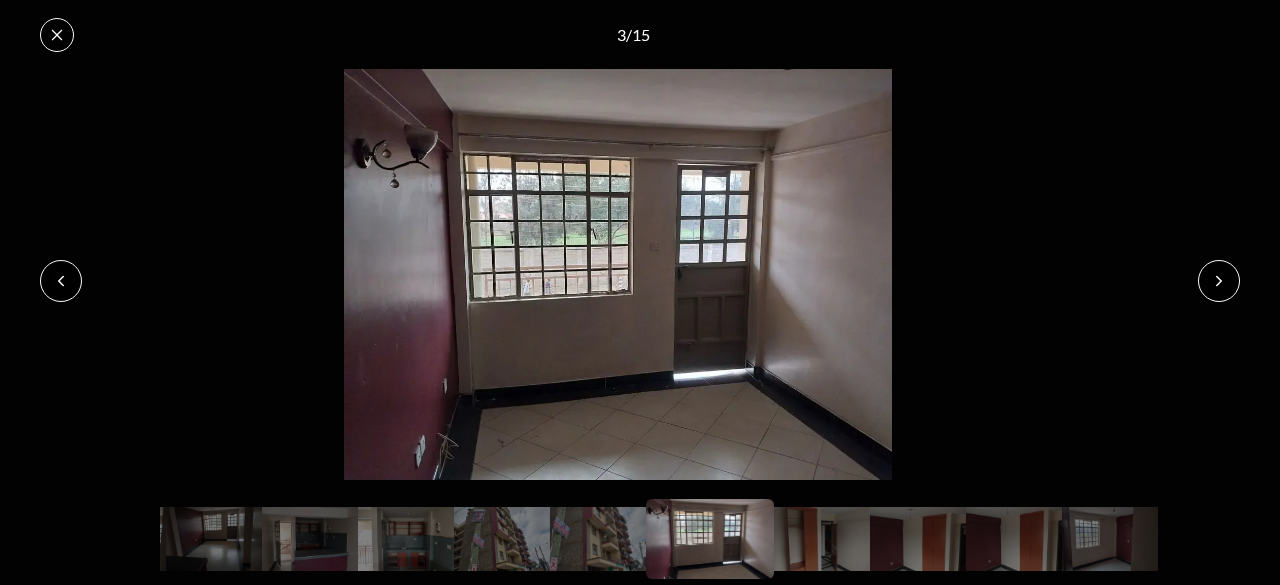 click 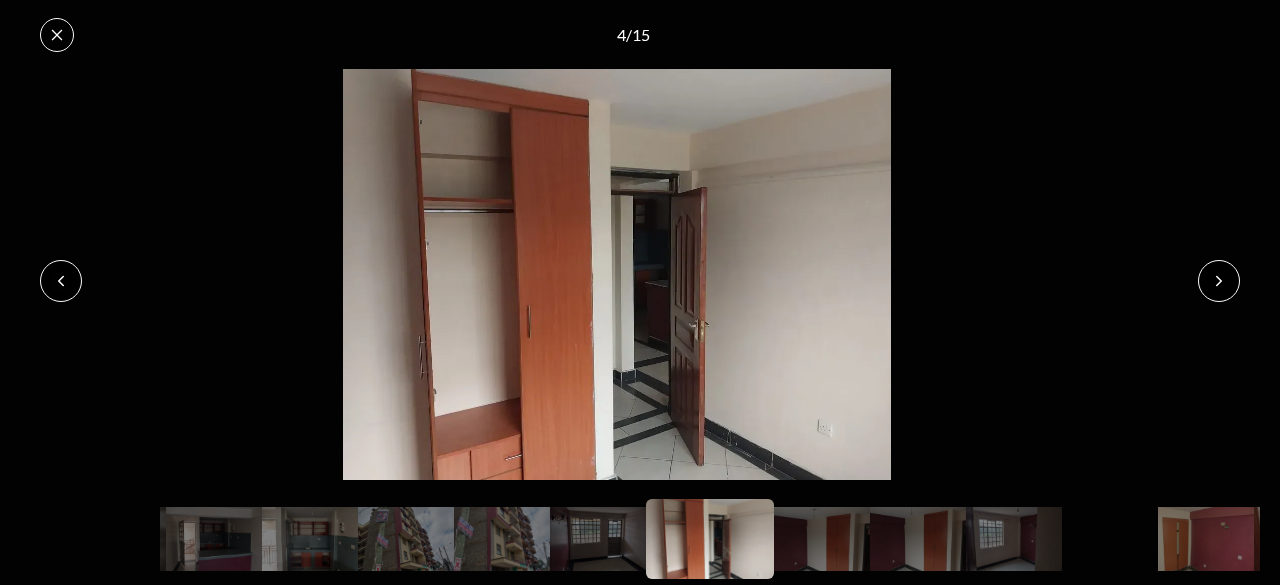 click 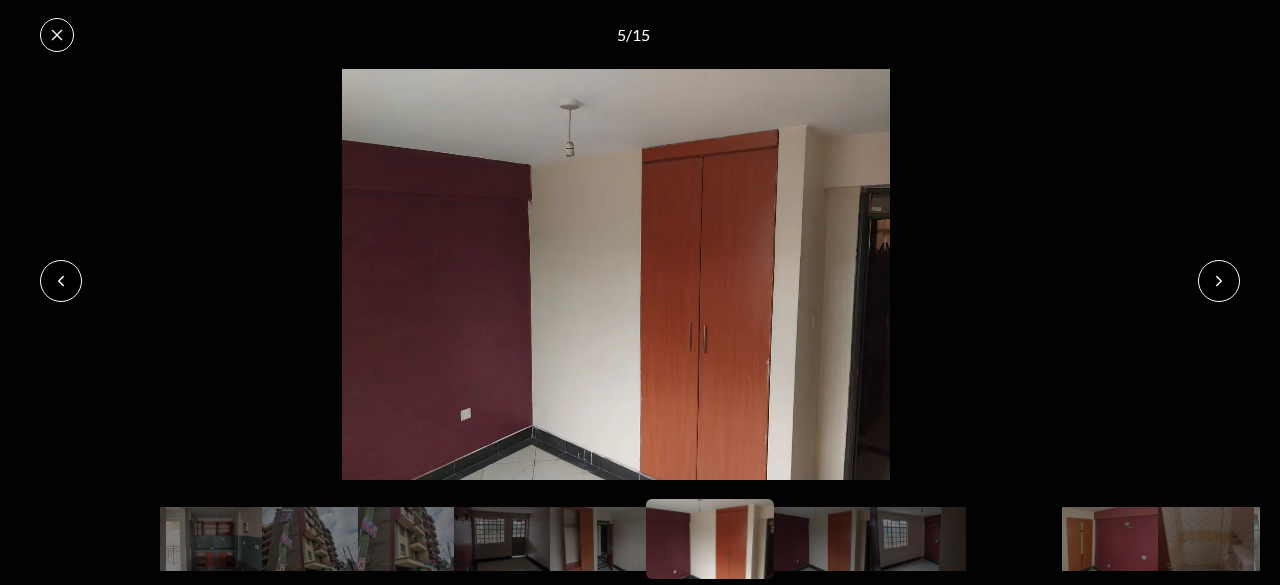 click 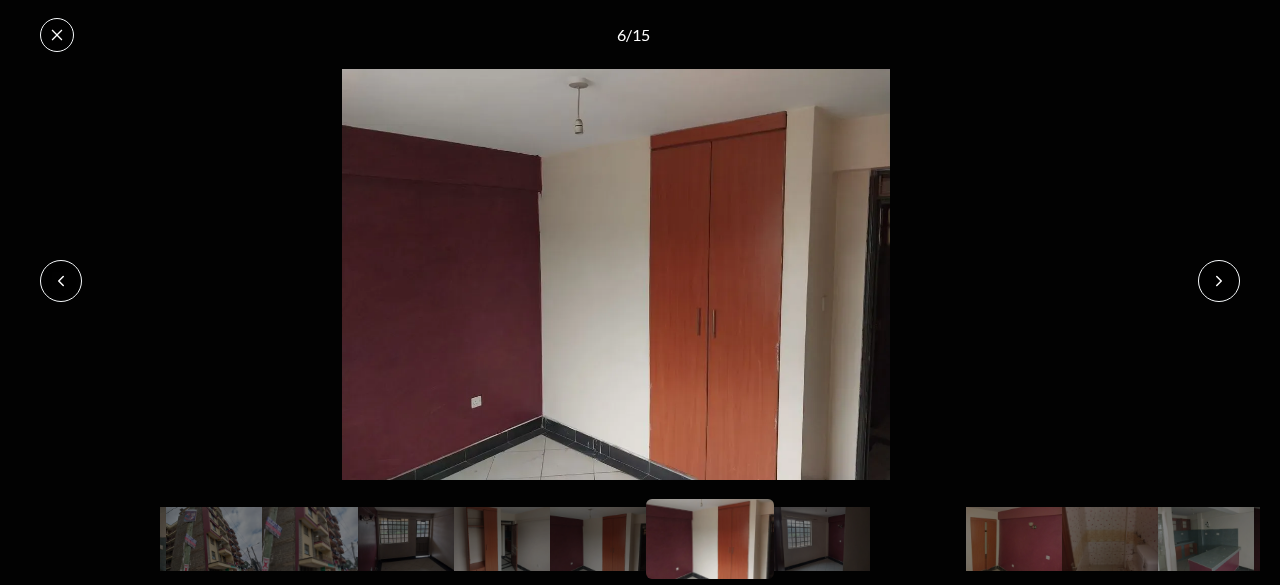 click 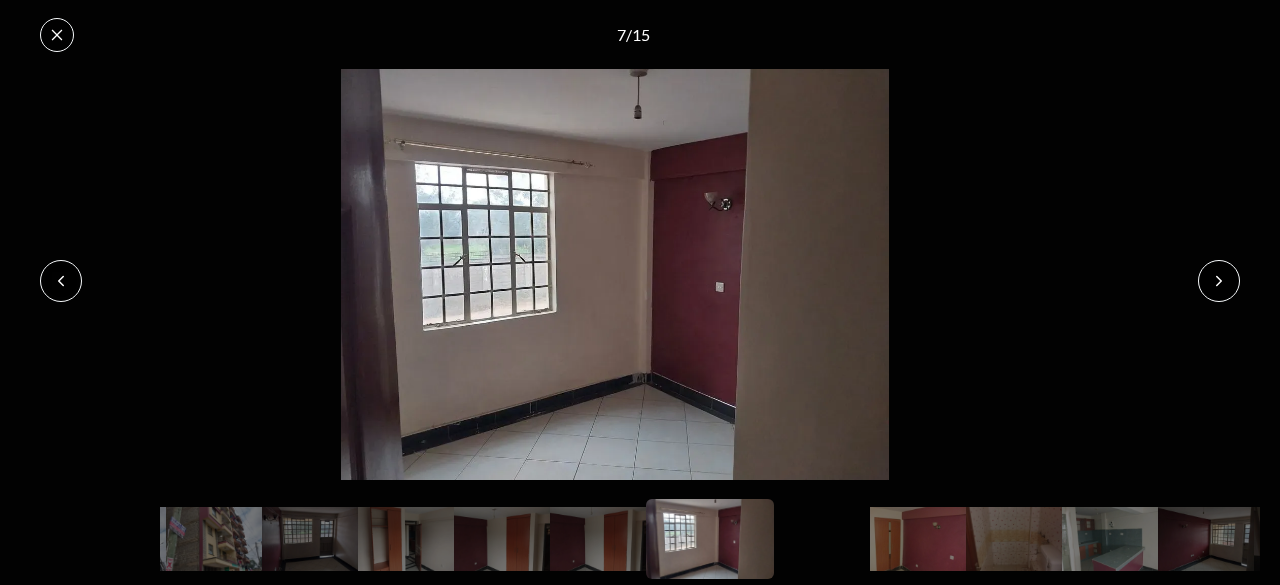 click 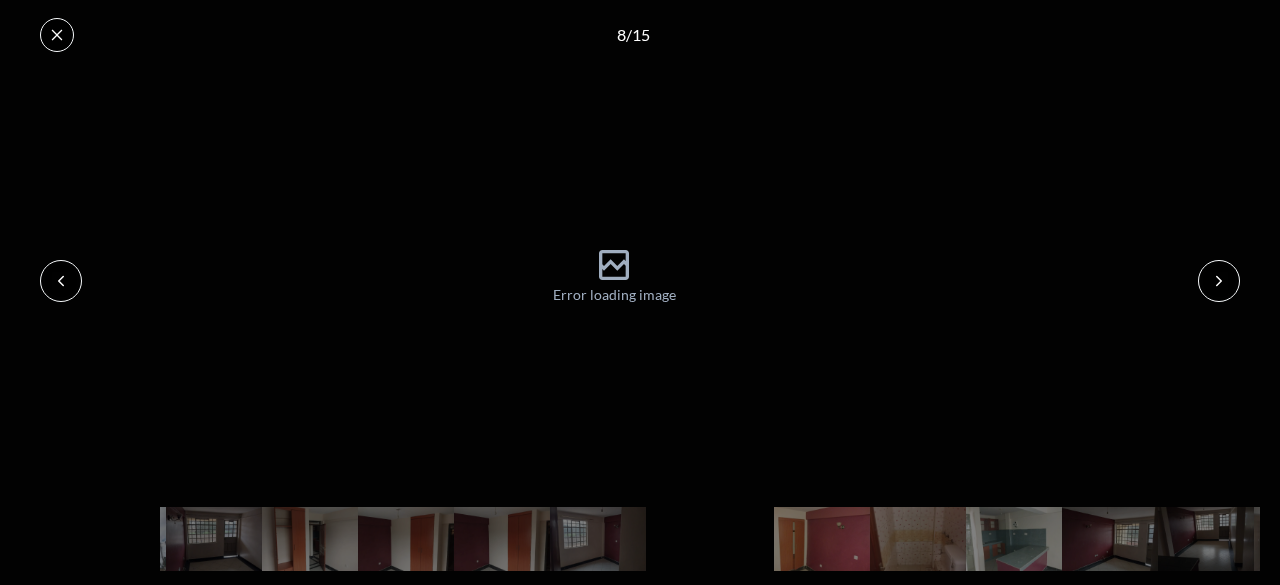 click 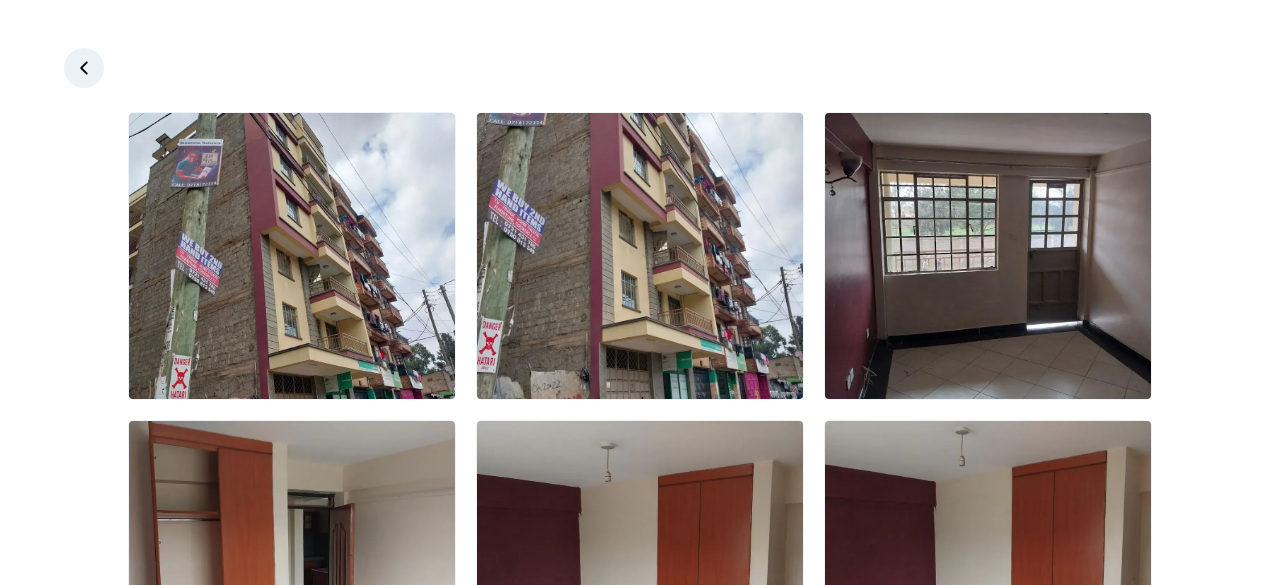 click 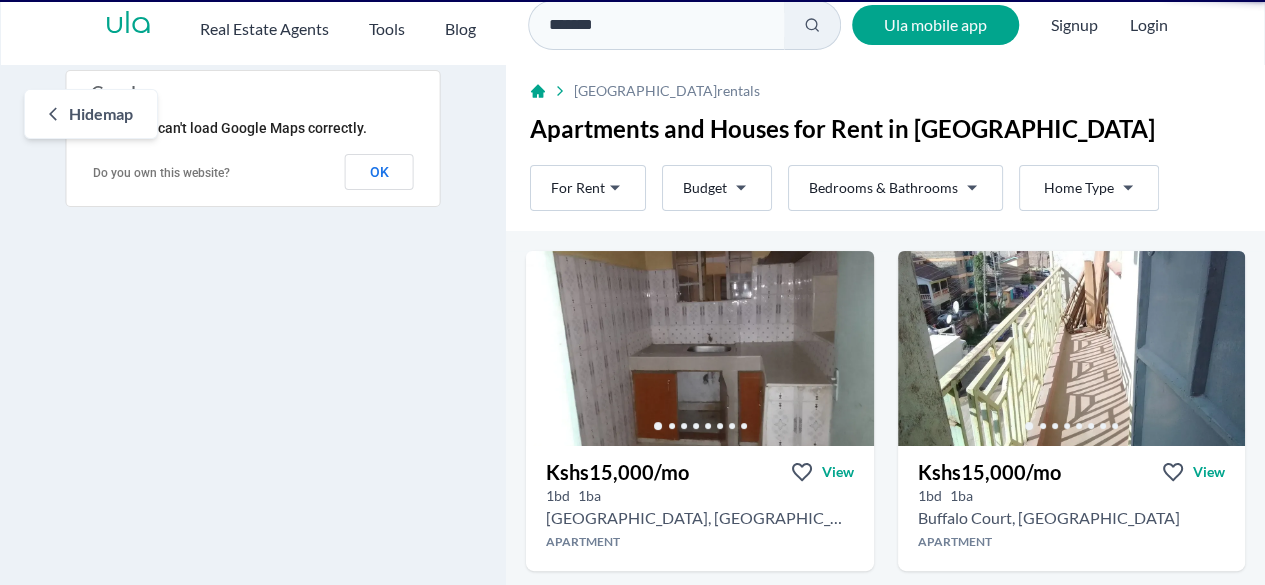 scroll, scrollTop: 0, scrollLeft: 0, axis: both 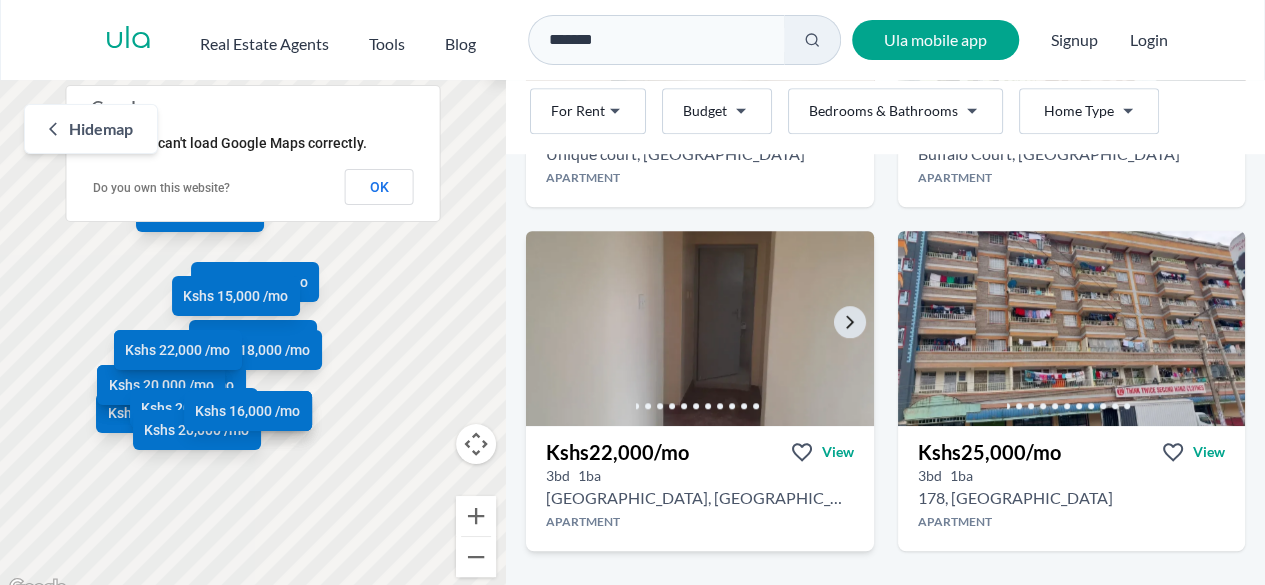 click at bounding box center (699, 328) 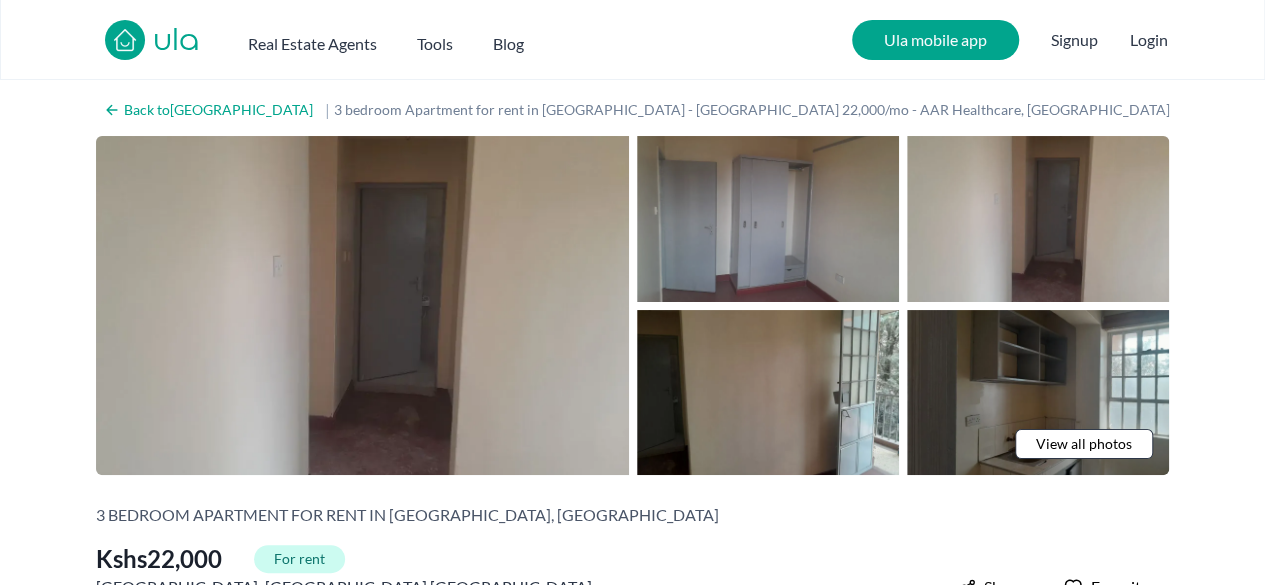 click at bounding box center (768, 219) 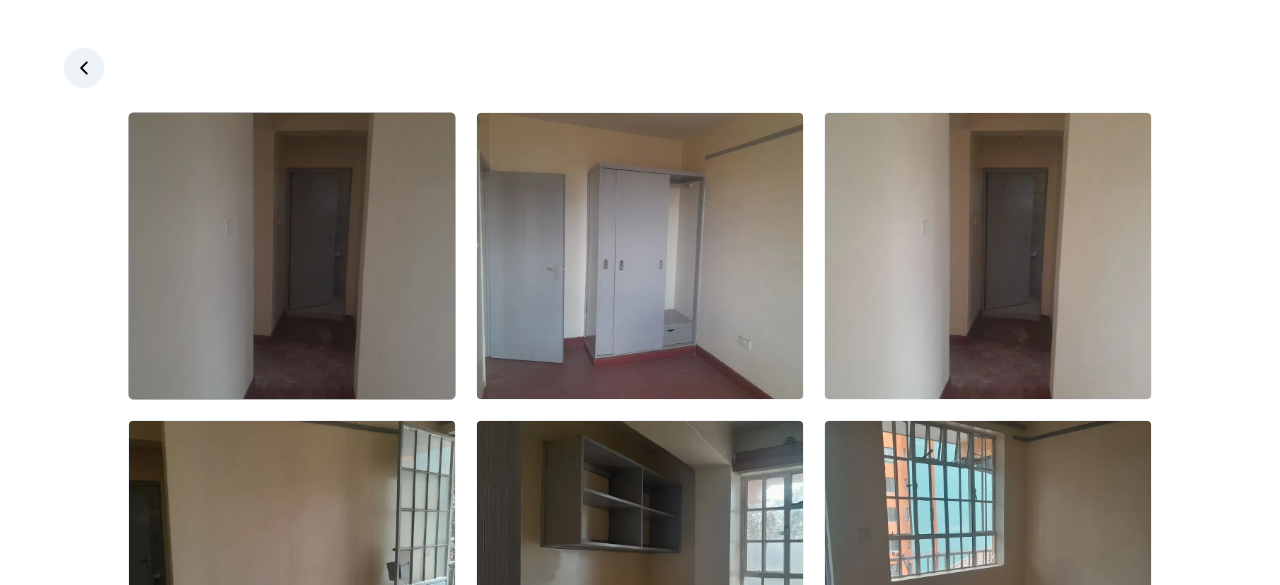 click at bounding box center (292, 256) 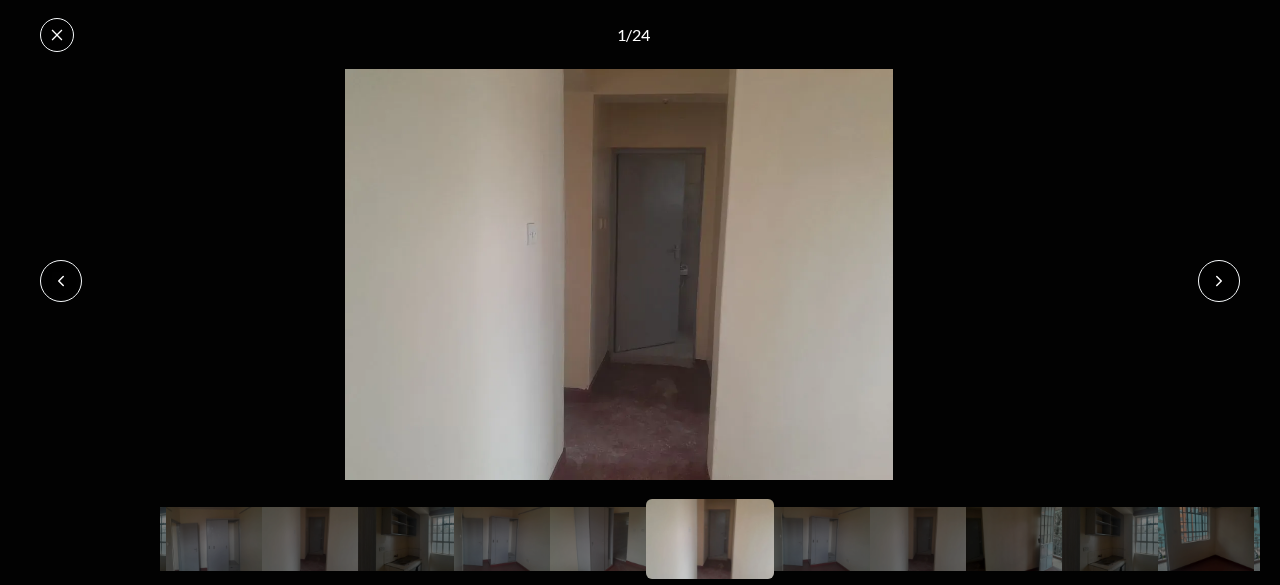 click at bounding box center [1219, 281] 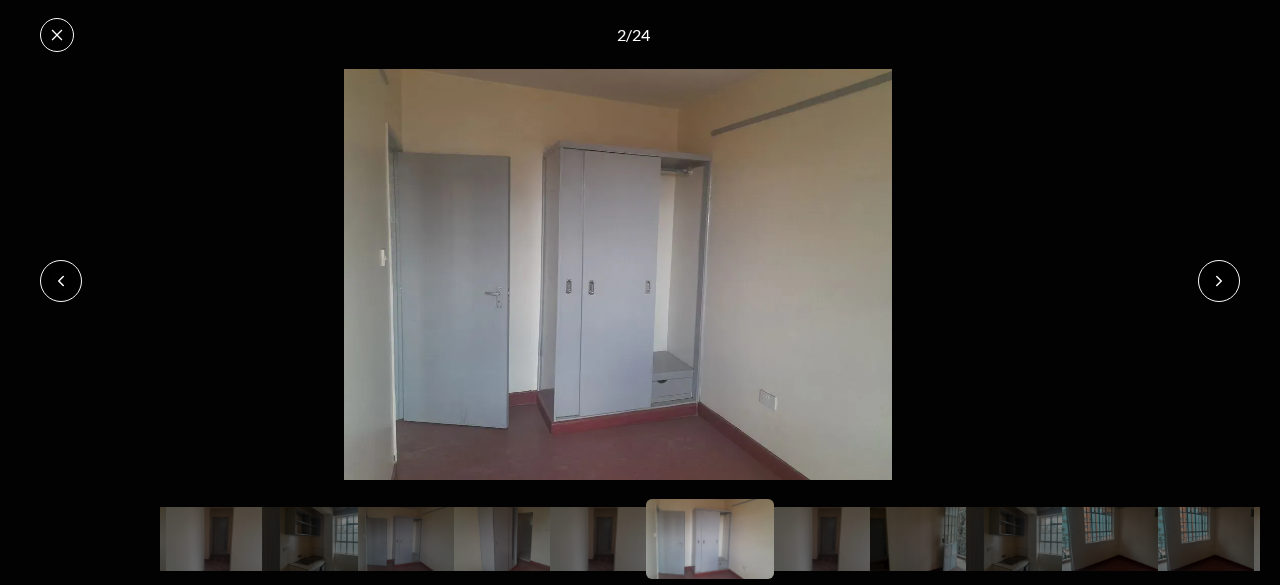 click at bounding box center [1219, 281] 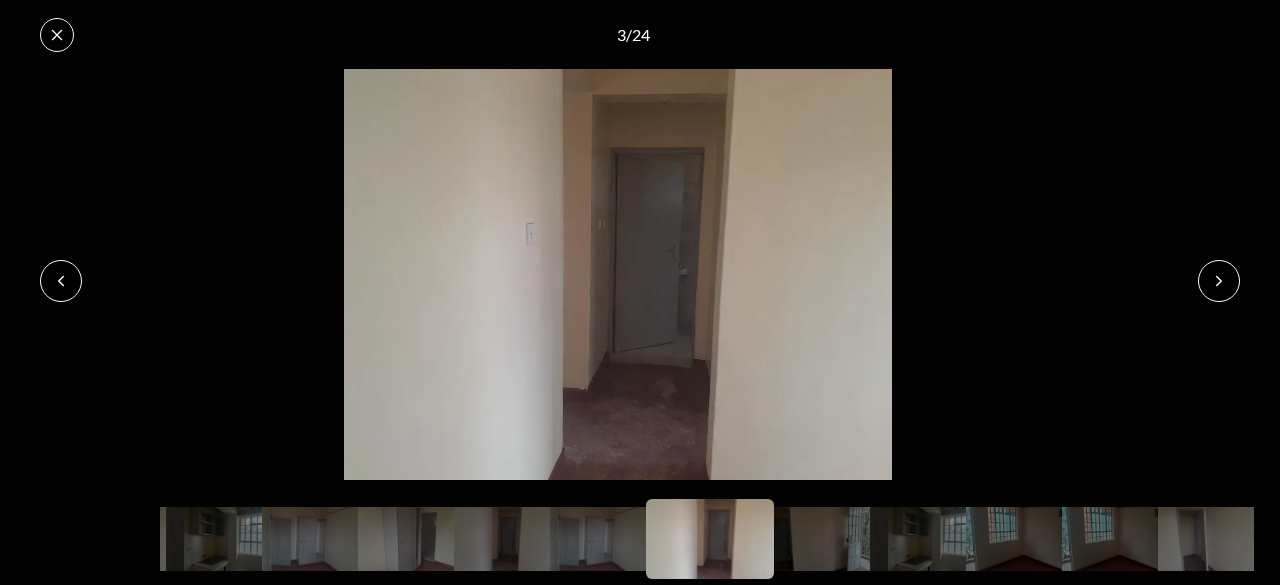 click at bounding box center (1219, 281) 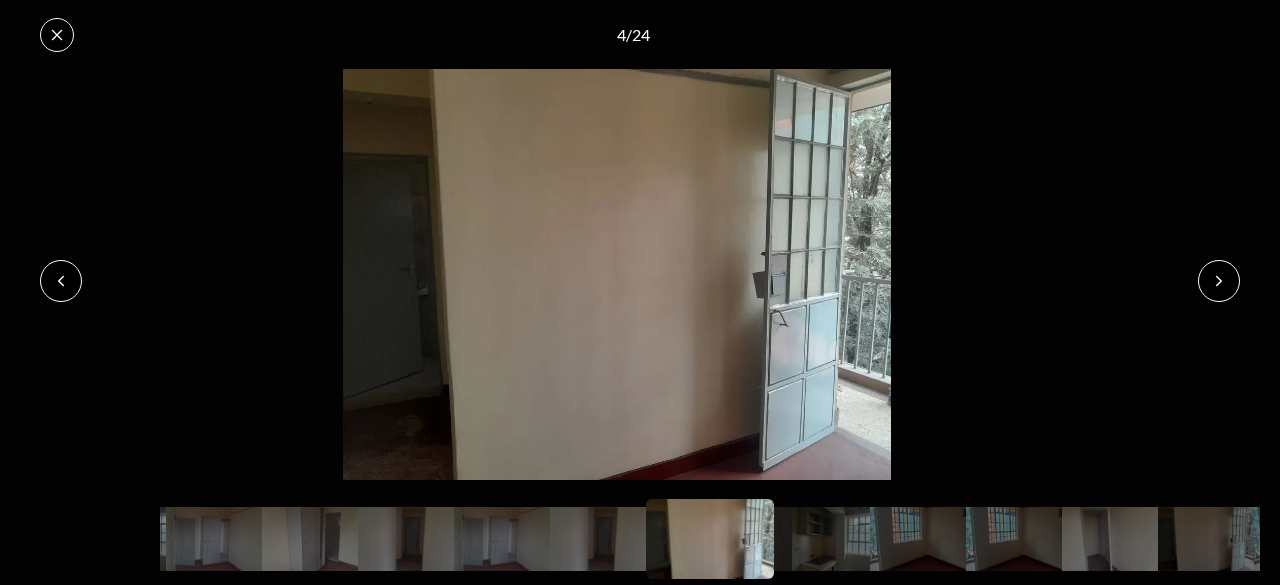 click at bounding box center (1219, 281) 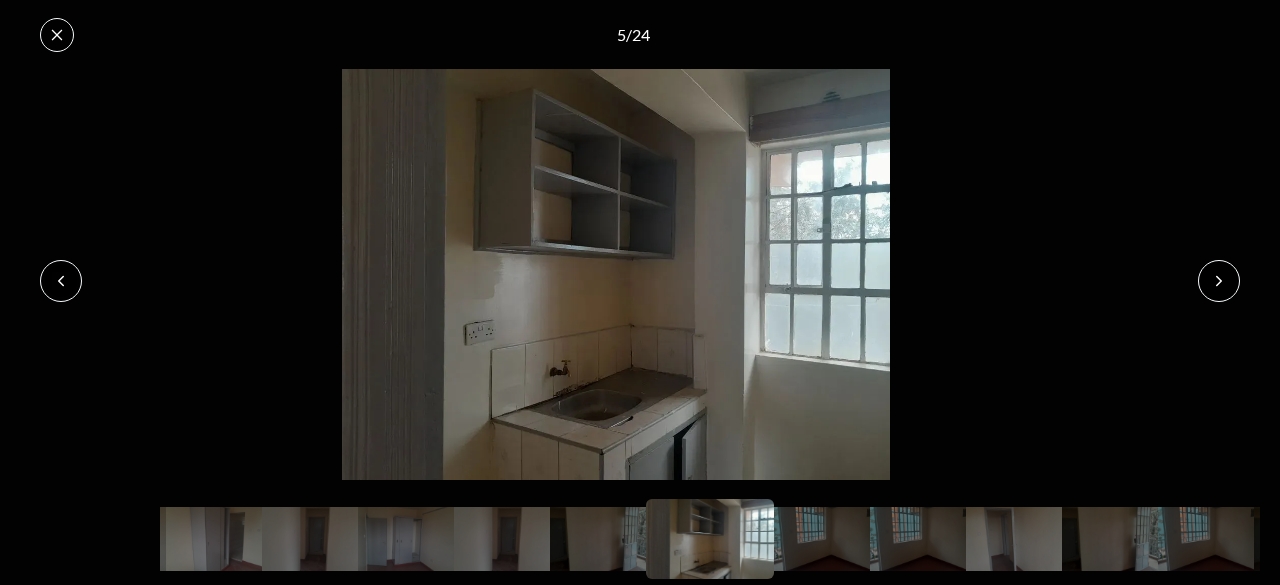 click at bounding box center (1219, 281) 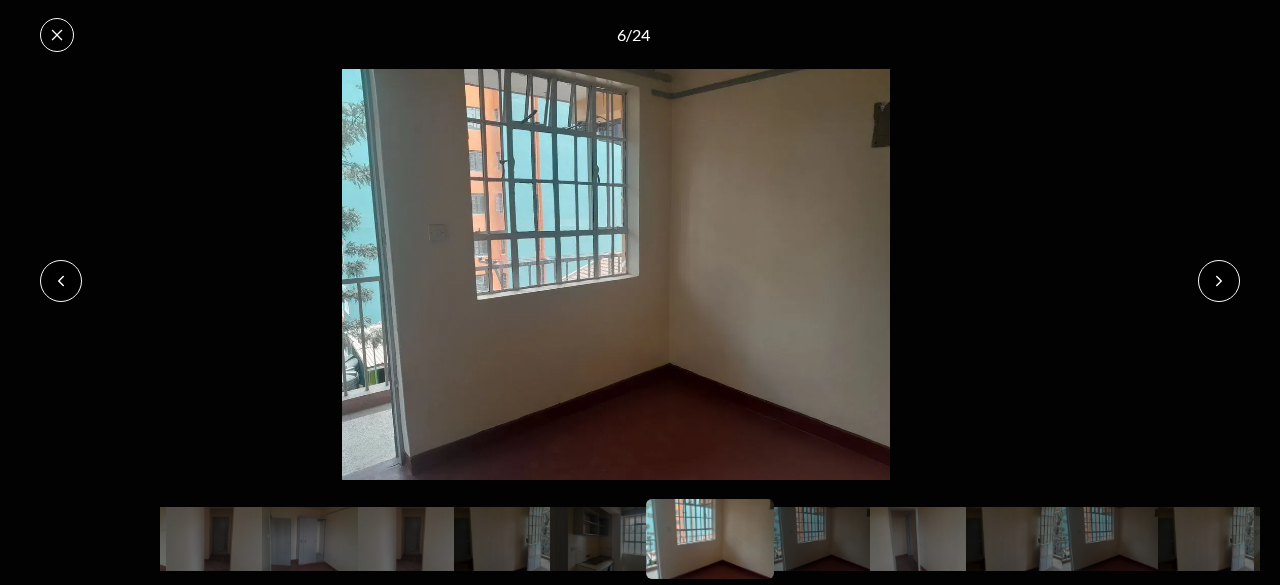 click at bounding box center (1219, 281) 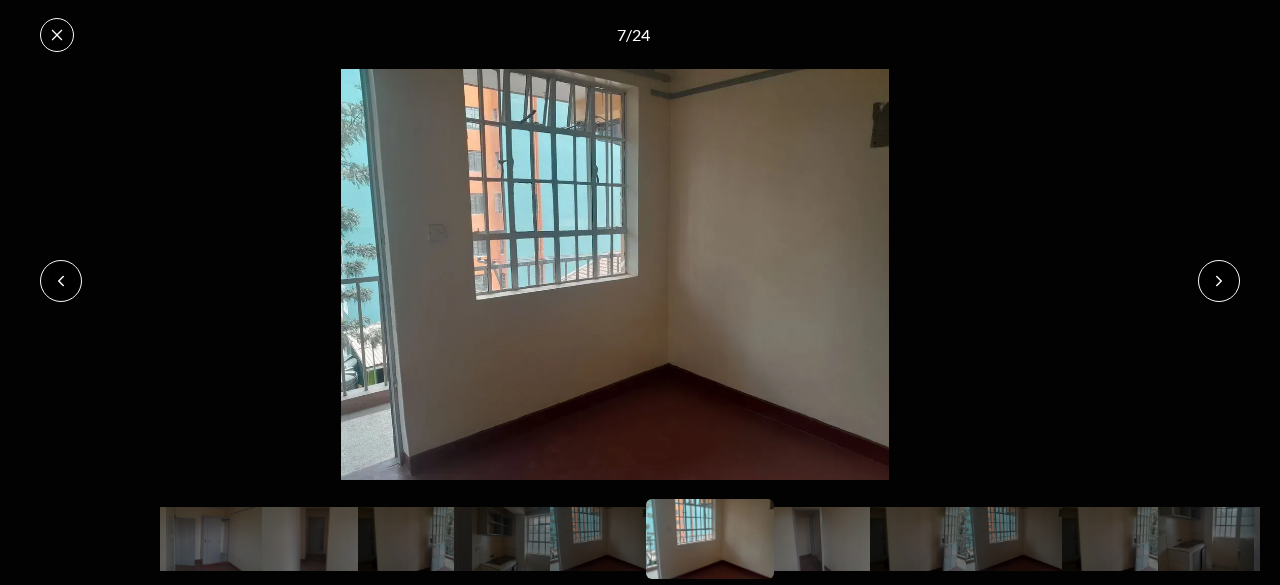 click 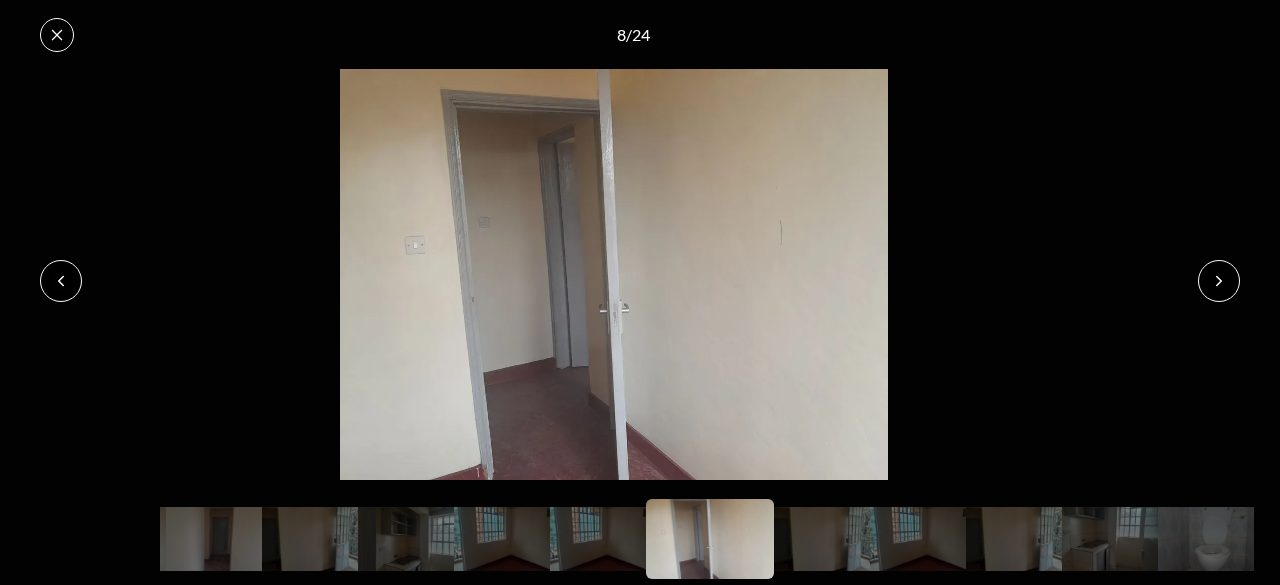 click 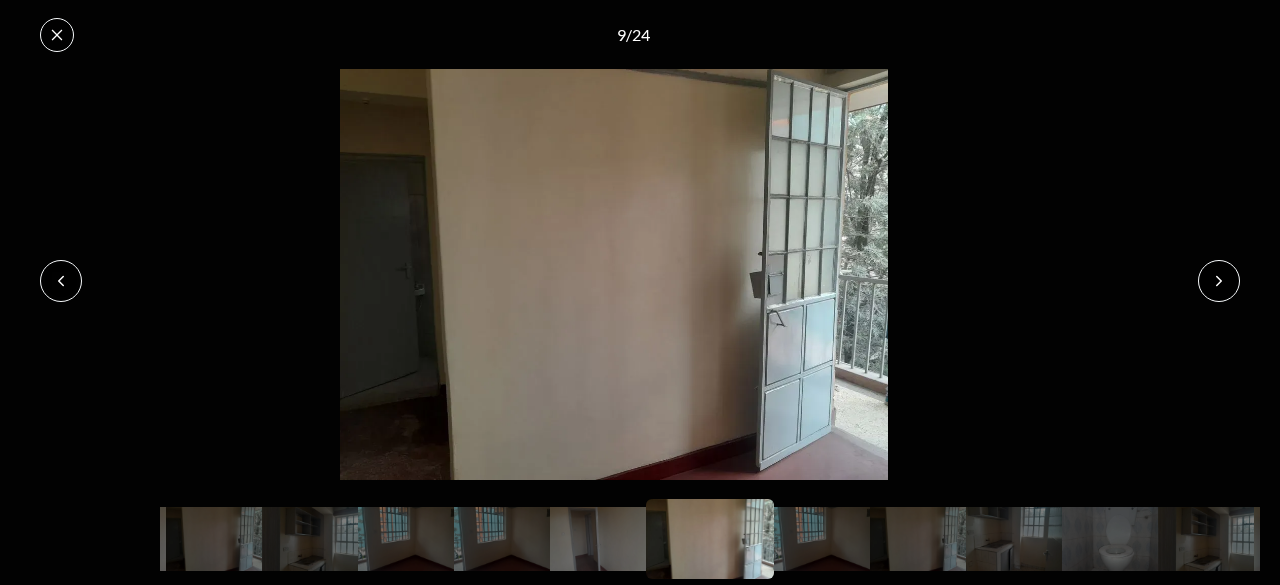click 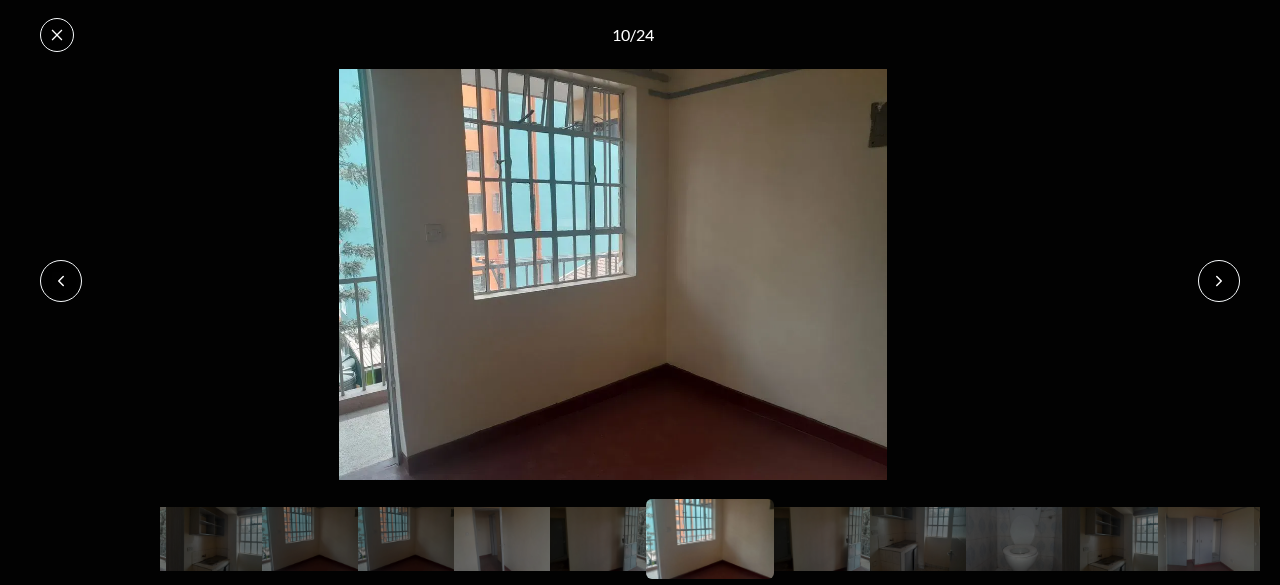 click 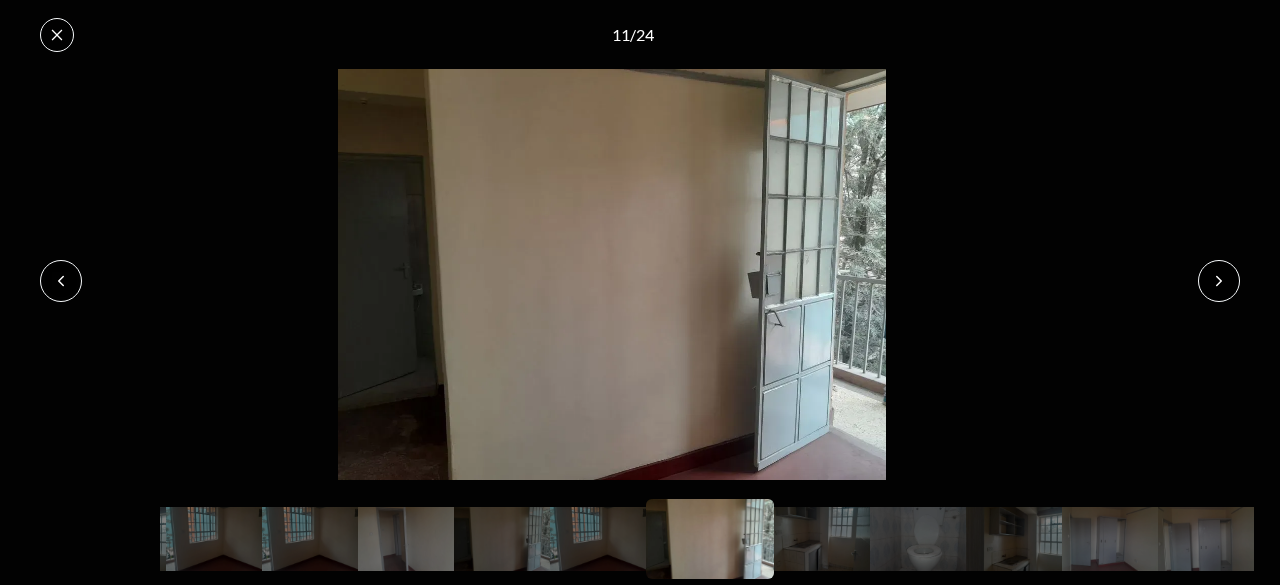 click 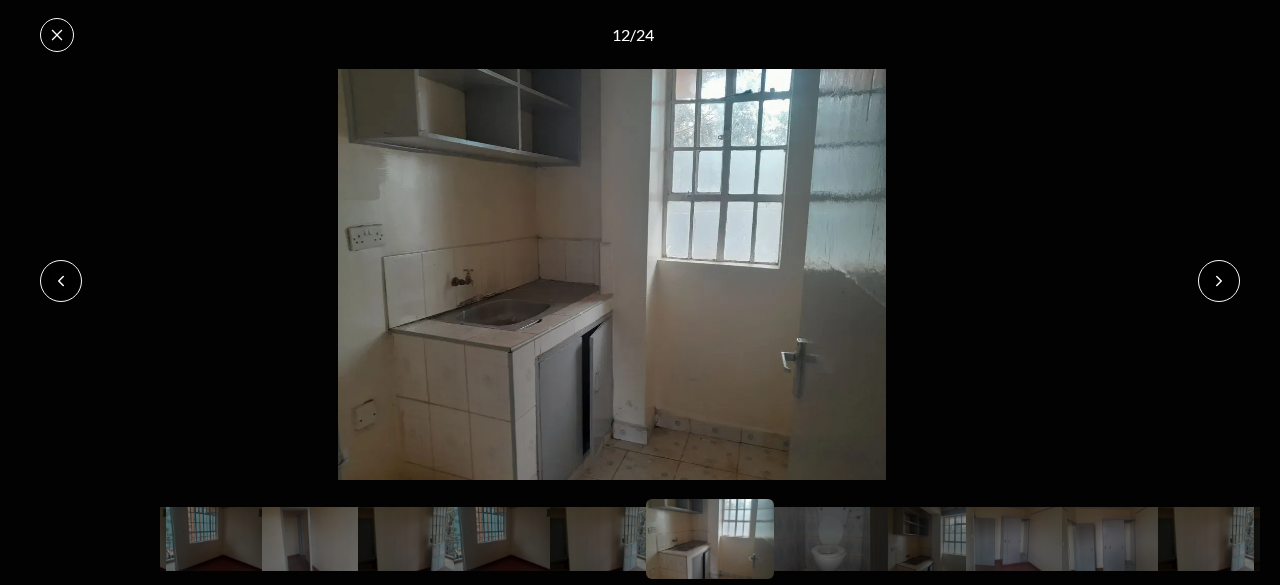 click 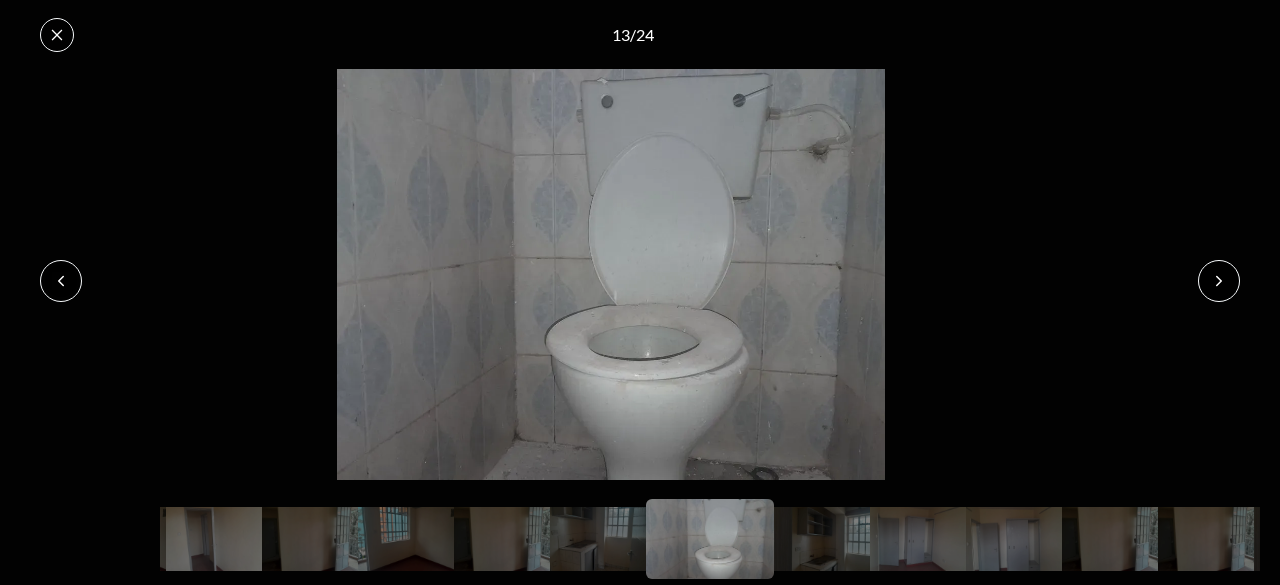 click 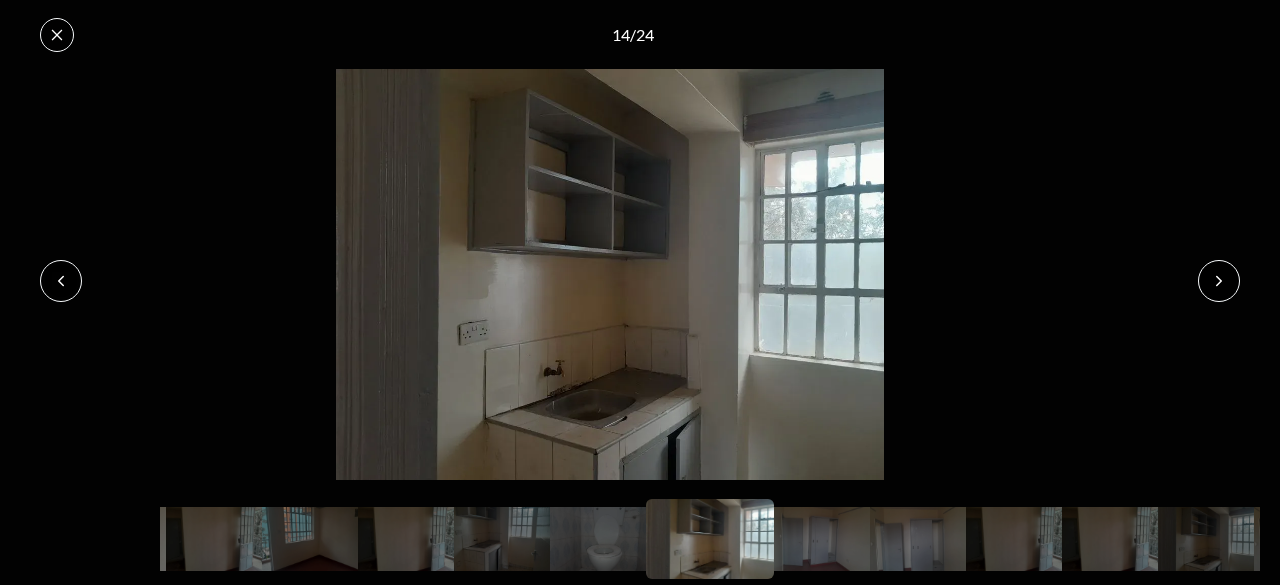 click 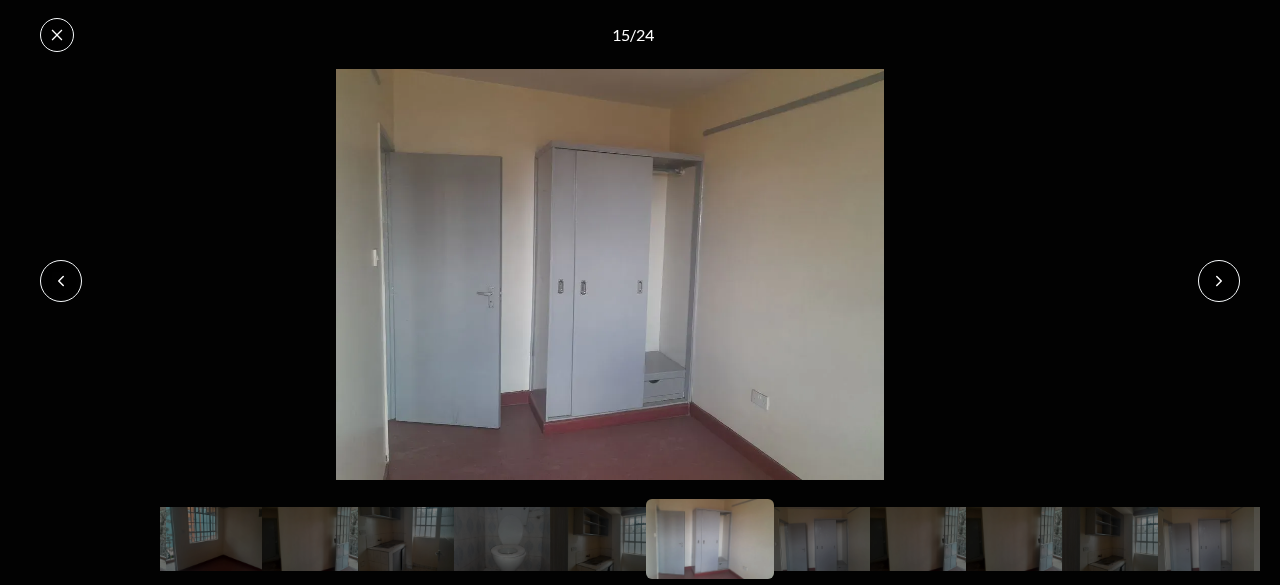 click 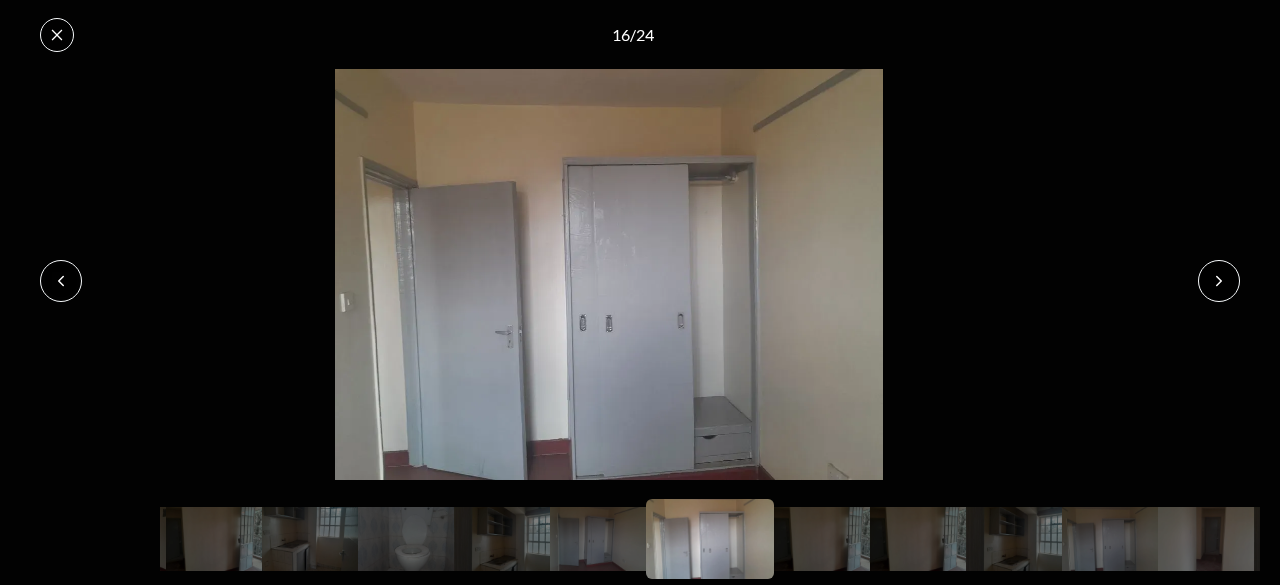 click 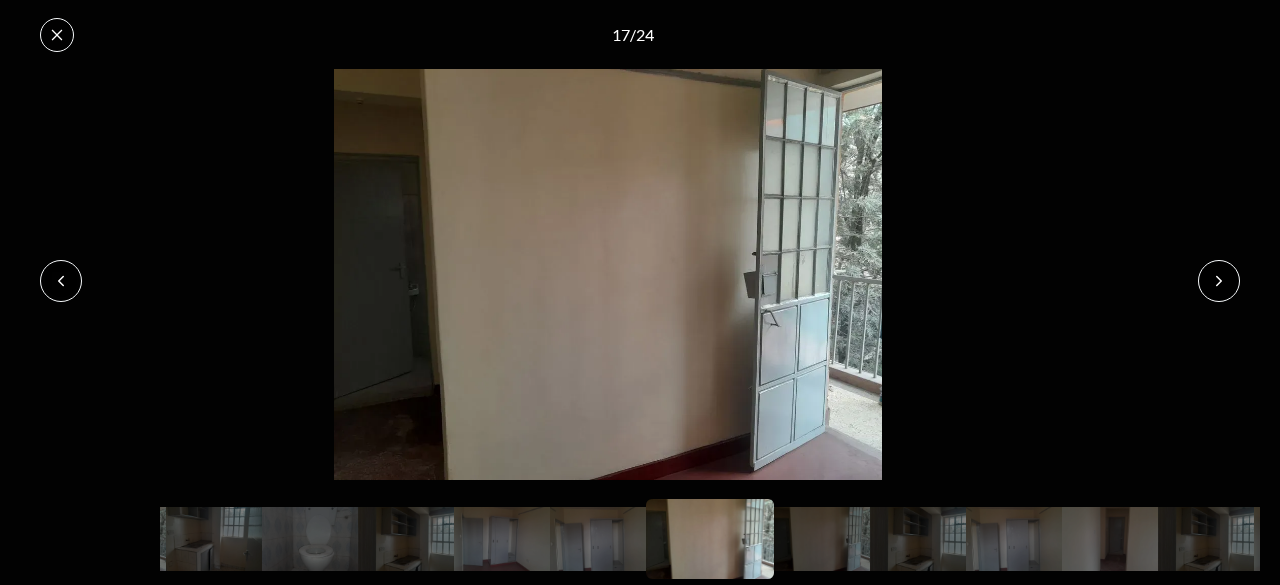 click 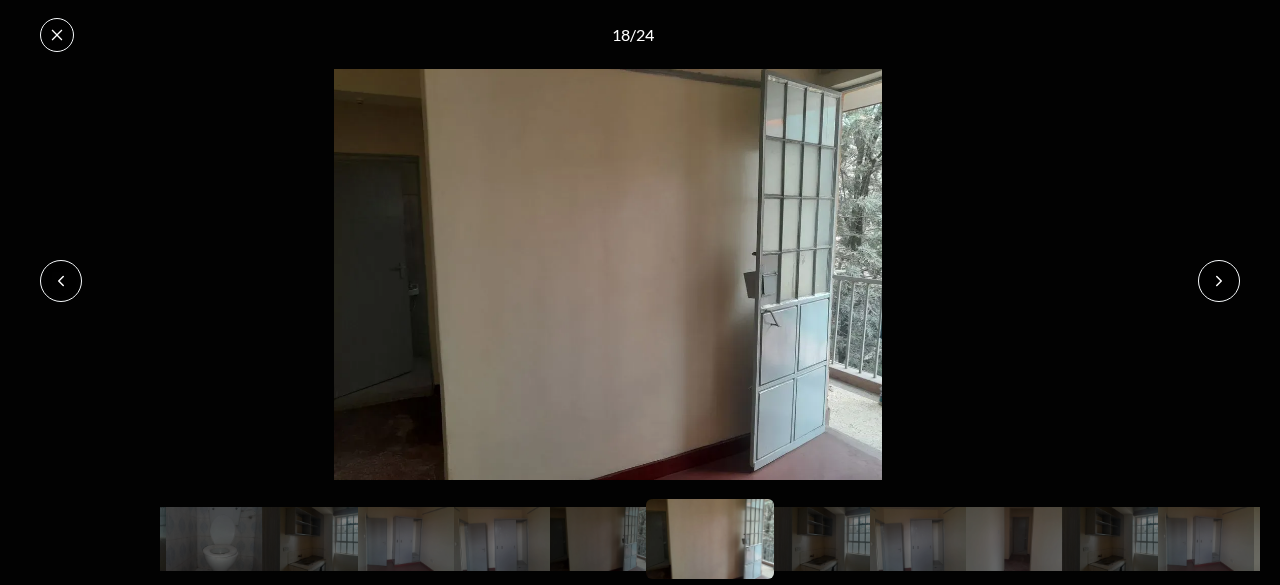 click 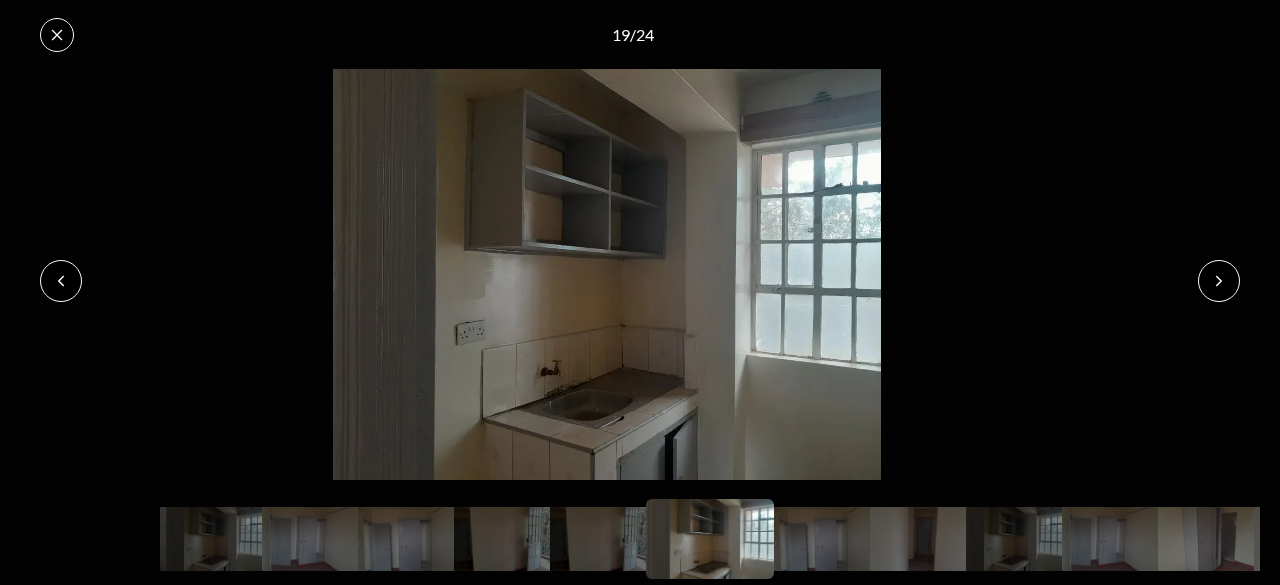 click 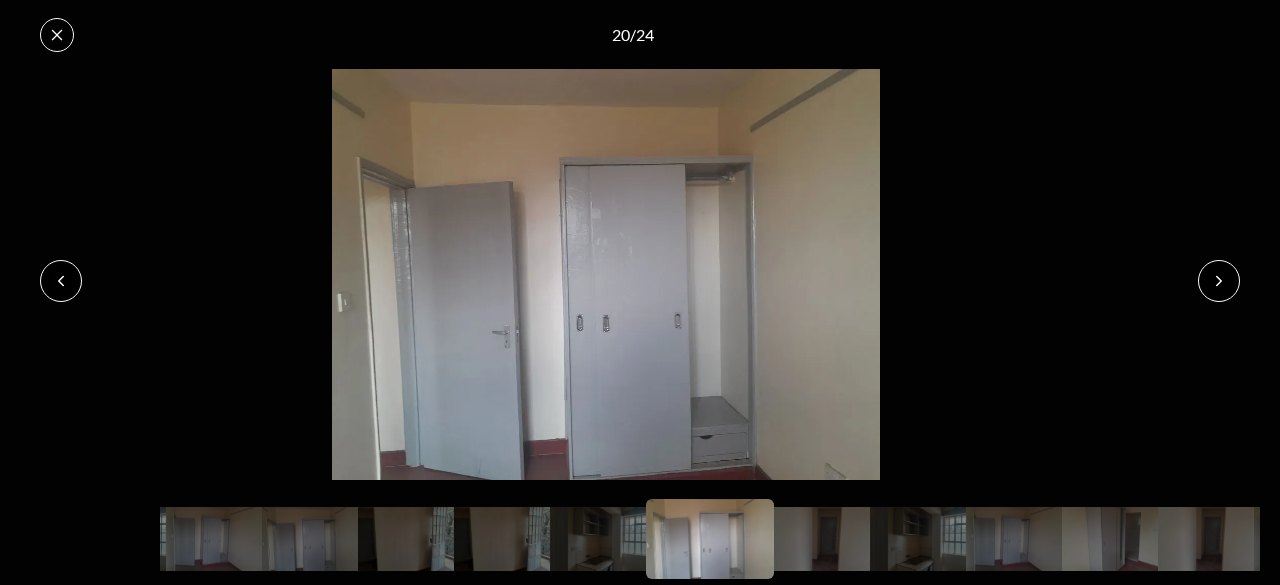 click 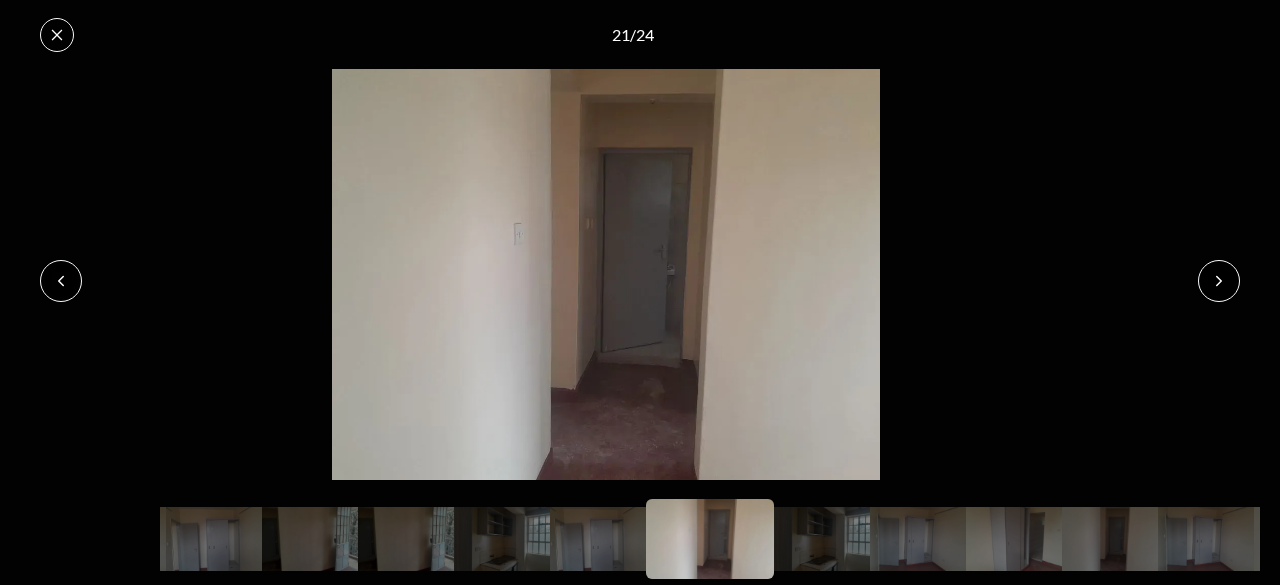 click 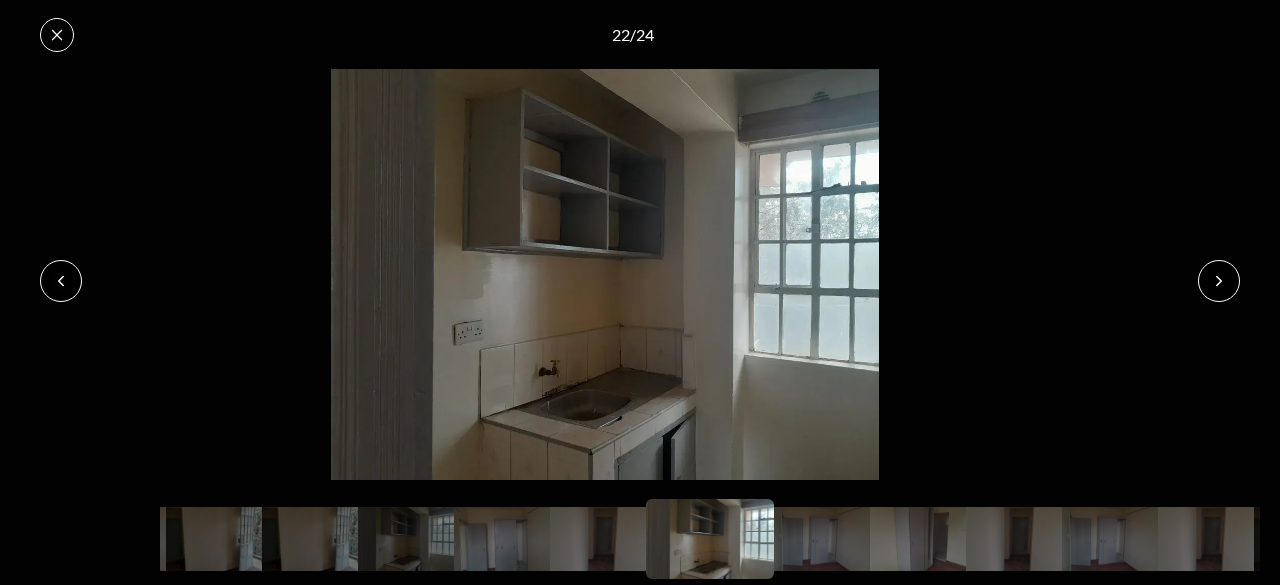 click 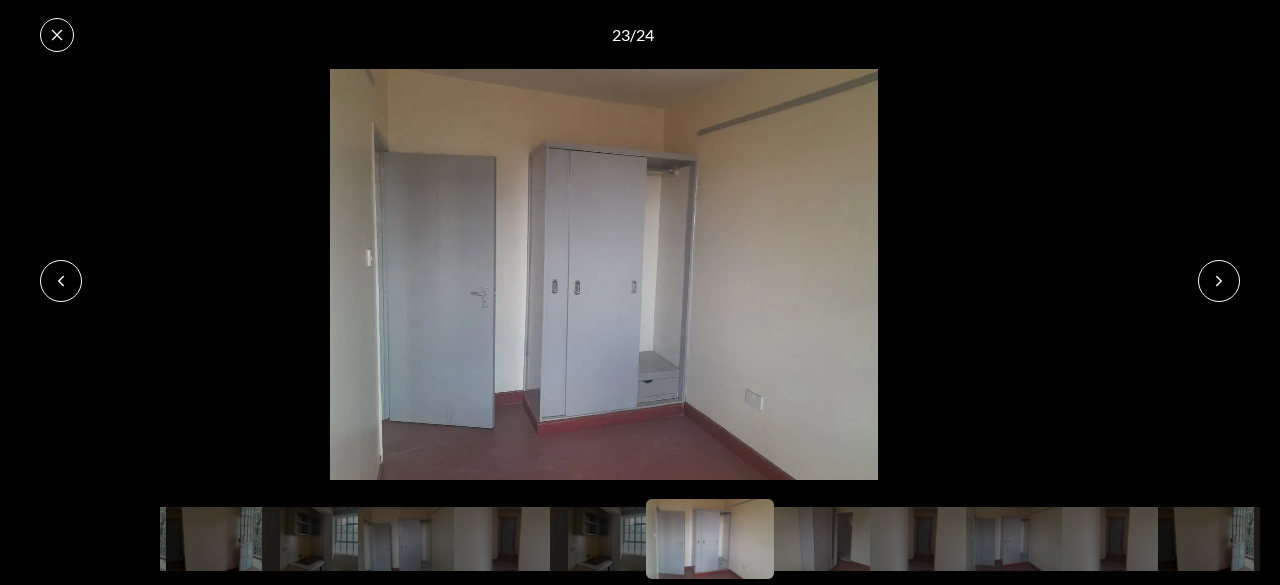 click 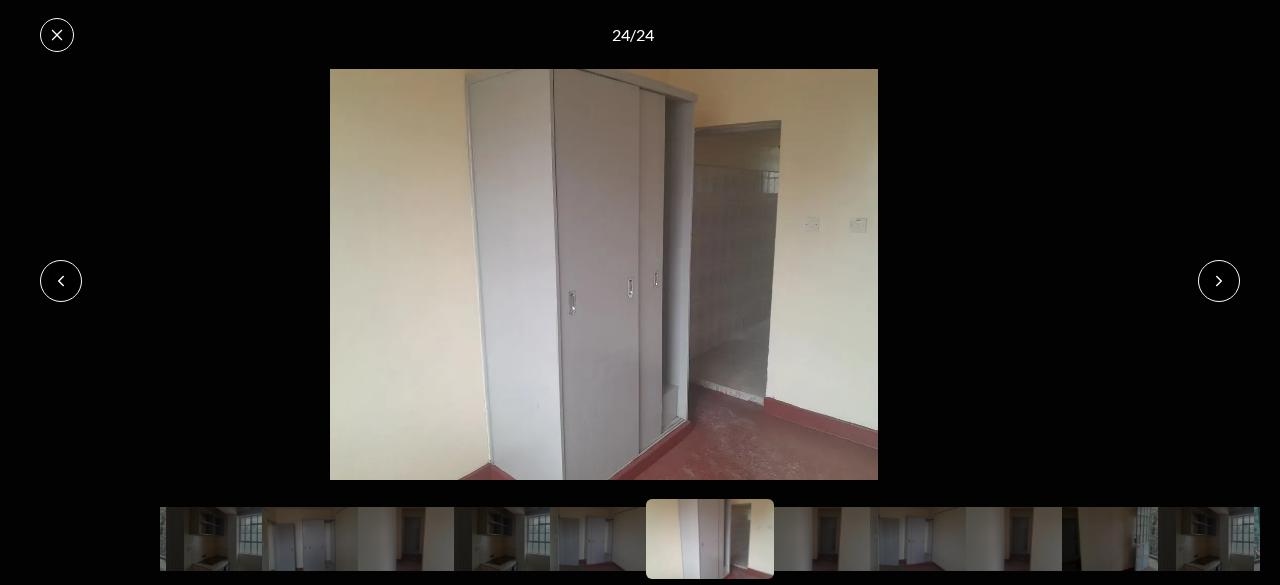 click 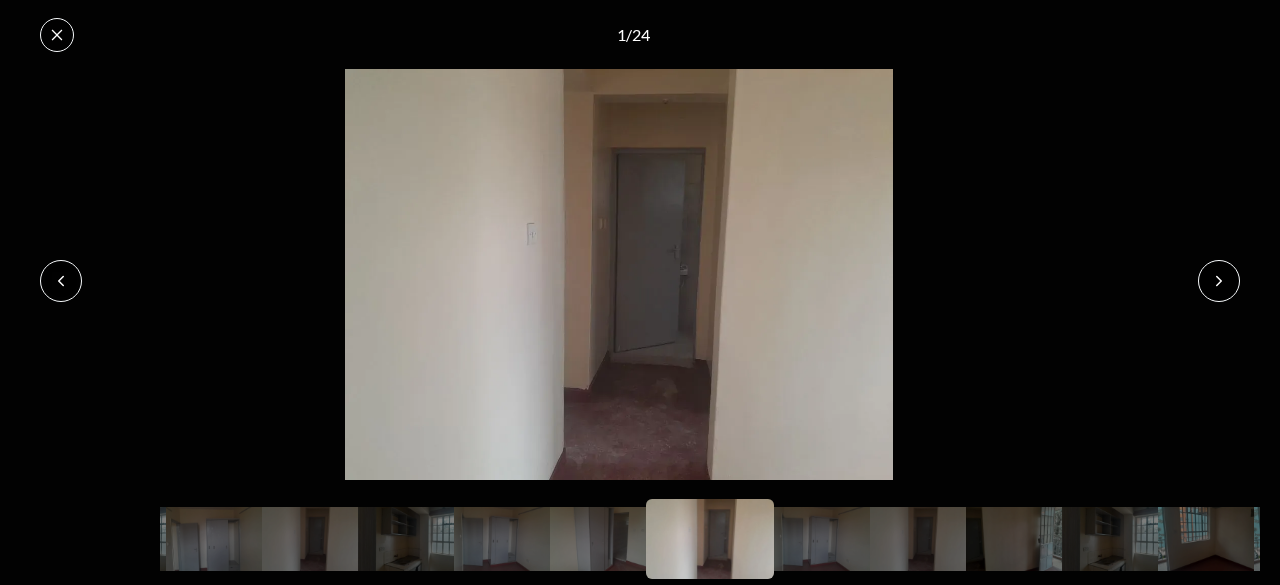 click 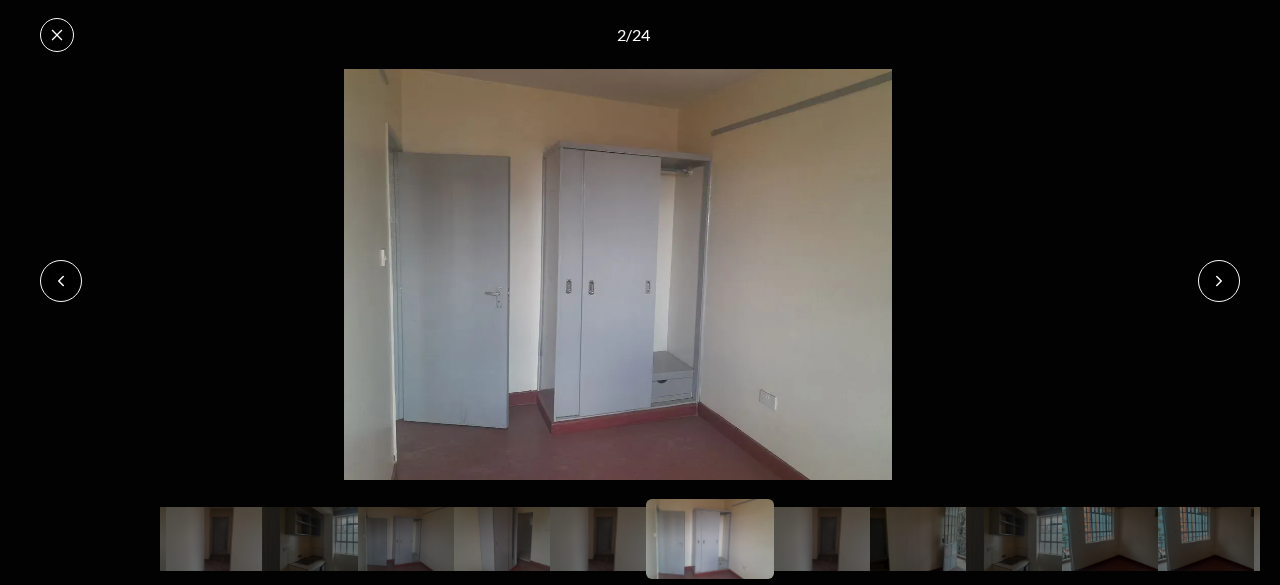 click 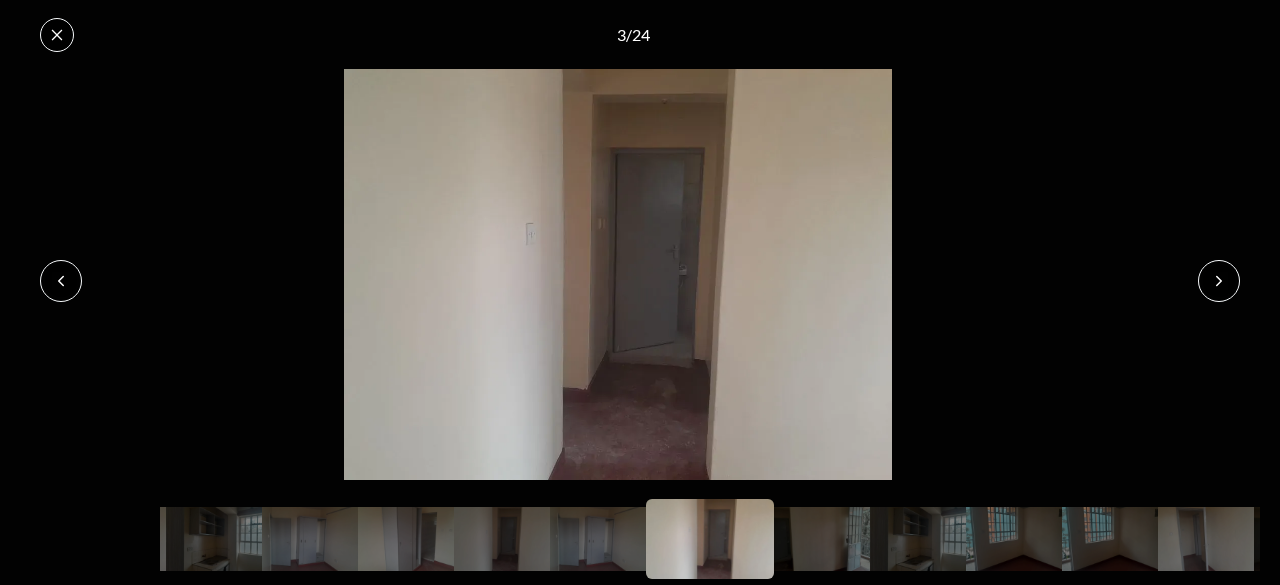click 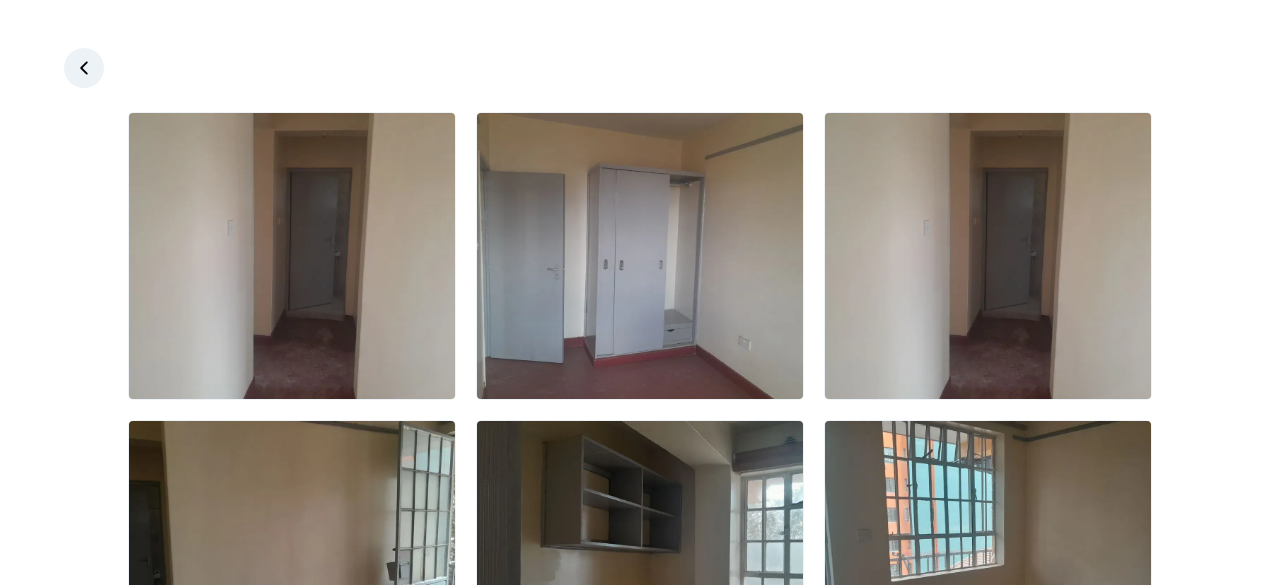 click 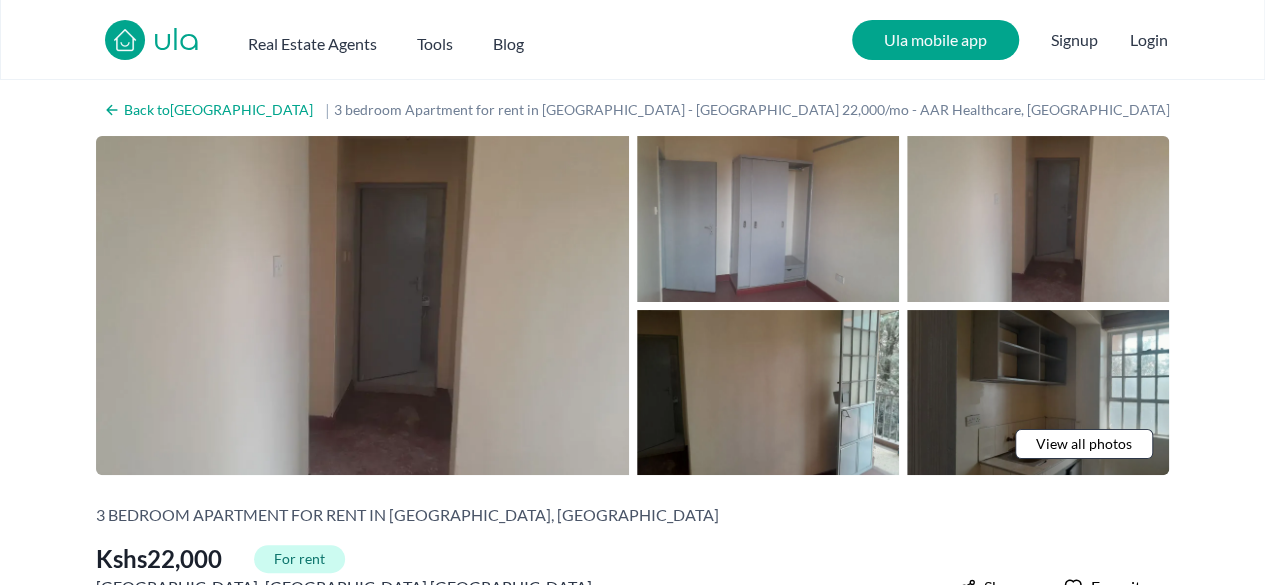 click on "ula Real Estate Agents Tools Blog Ula mobile app Signup Login" at bounding box center [632, 40] 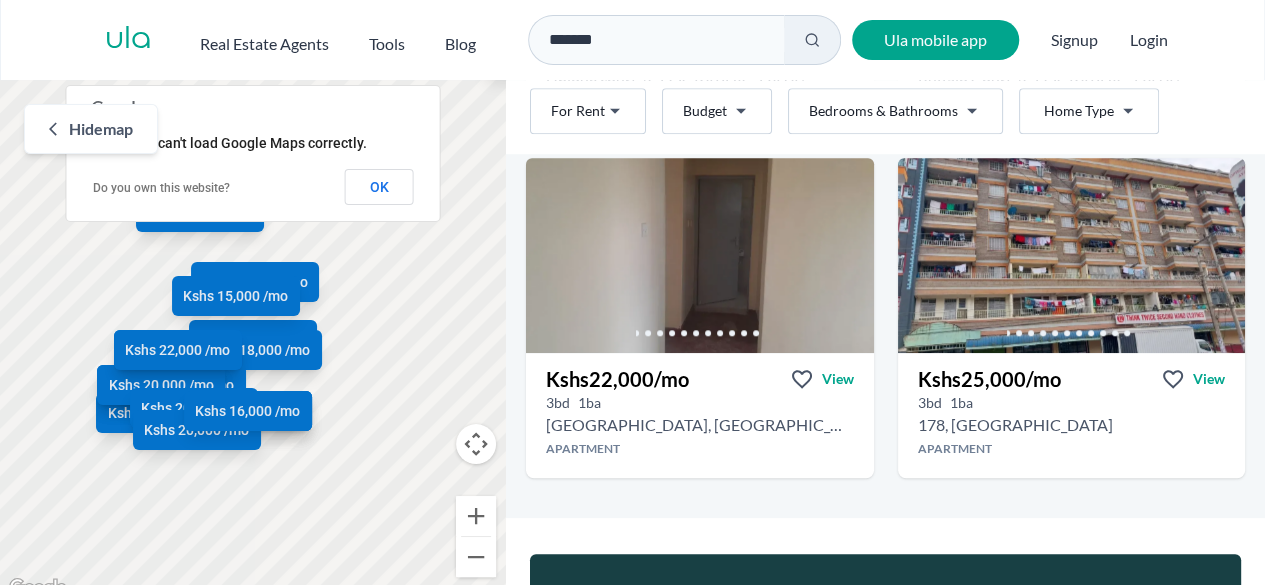 scroll, scrollTop: 4579, scrollLeft: 0, axis: vertical 